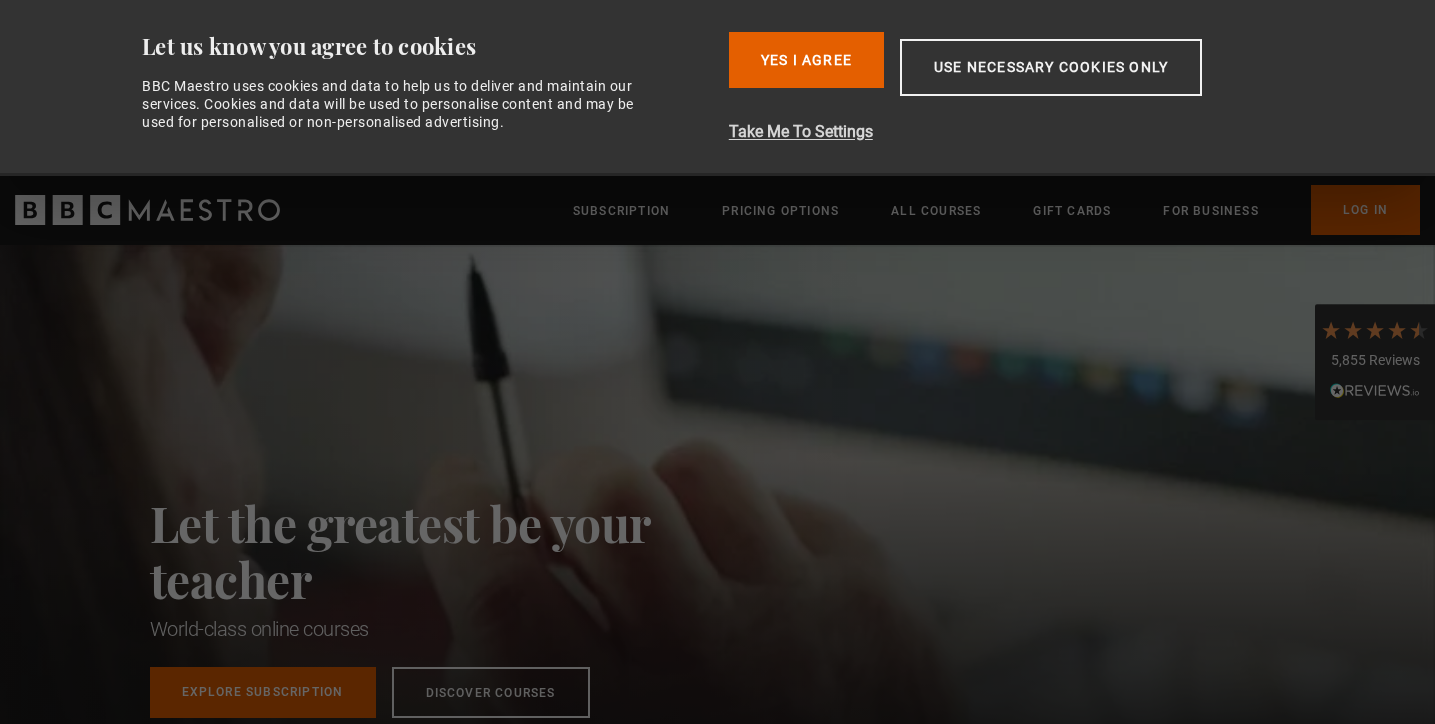scroll, scrollTop: 0, scrollLeft: 0, axis: both 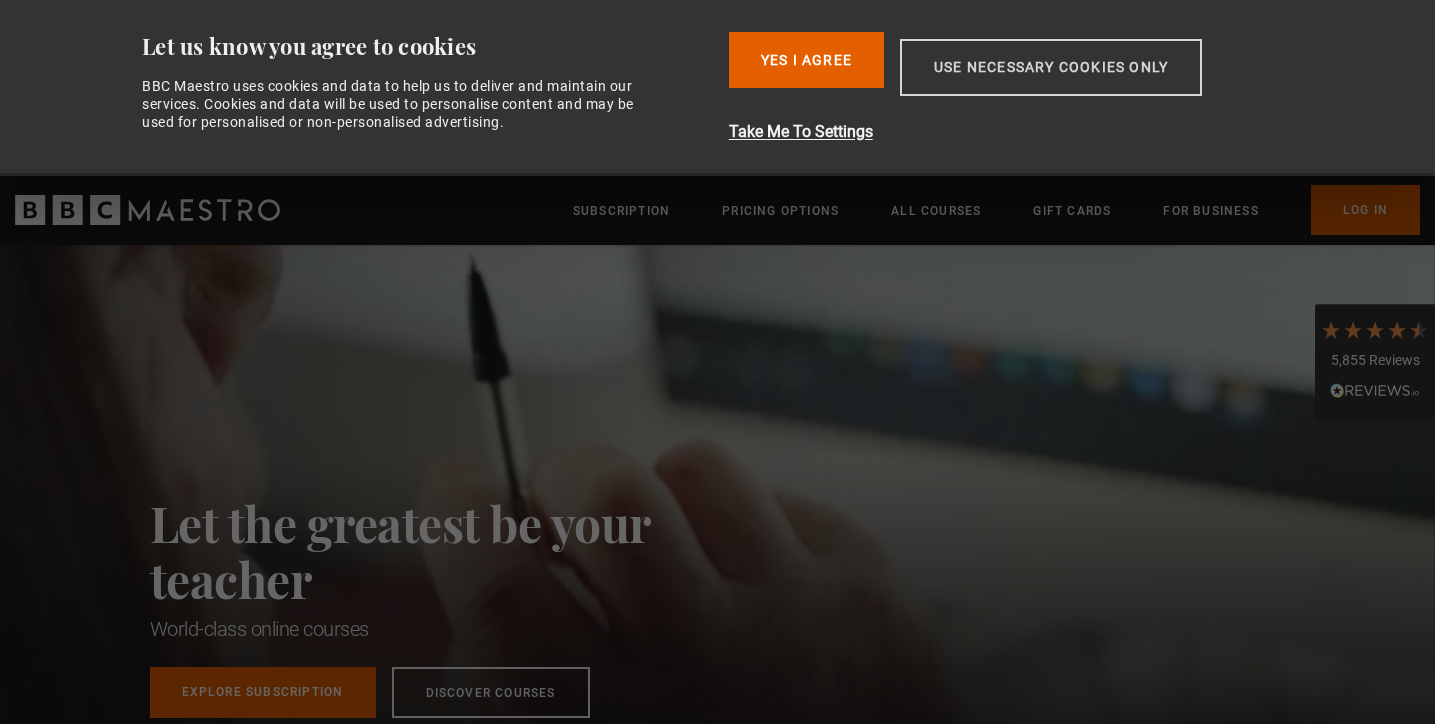 click on "Use necessary cookies only" at bounding box center [1051, 67] 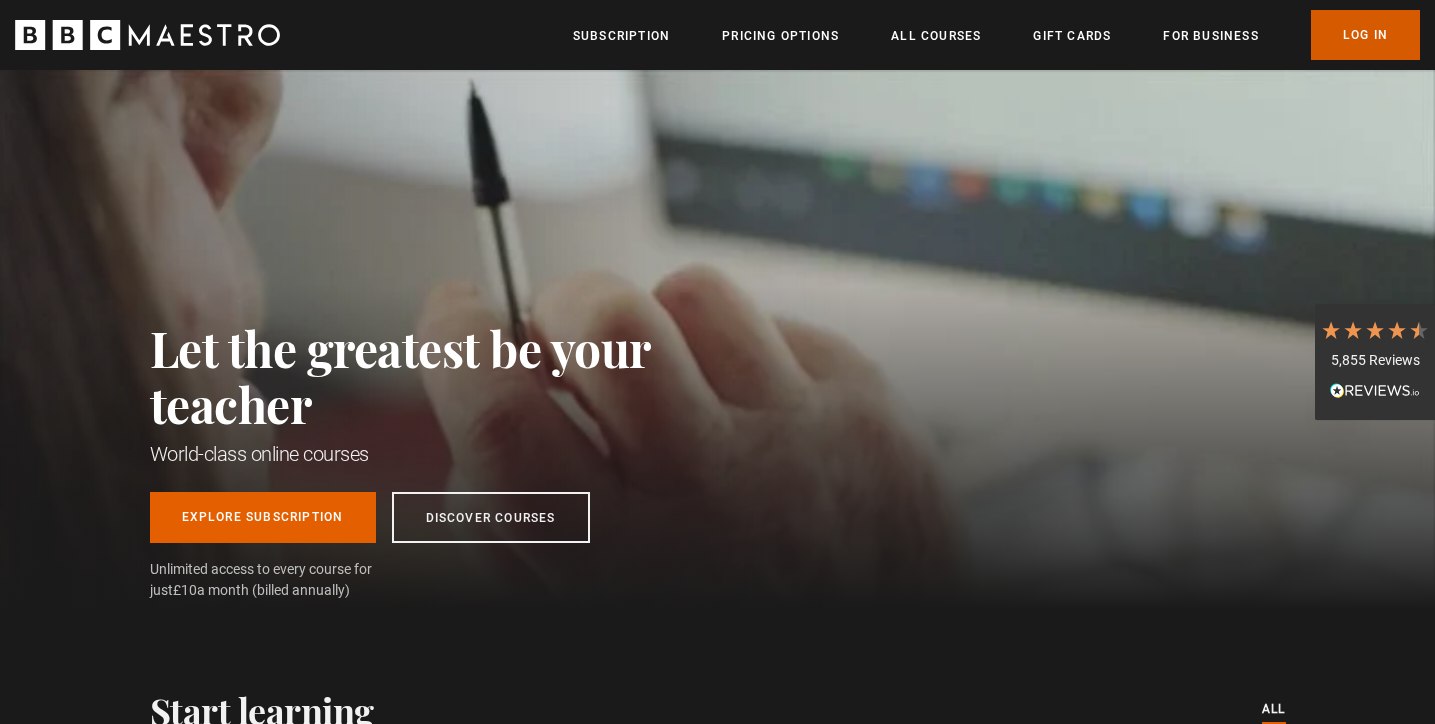 click on "Log In" at bounding box center [1365, 35] 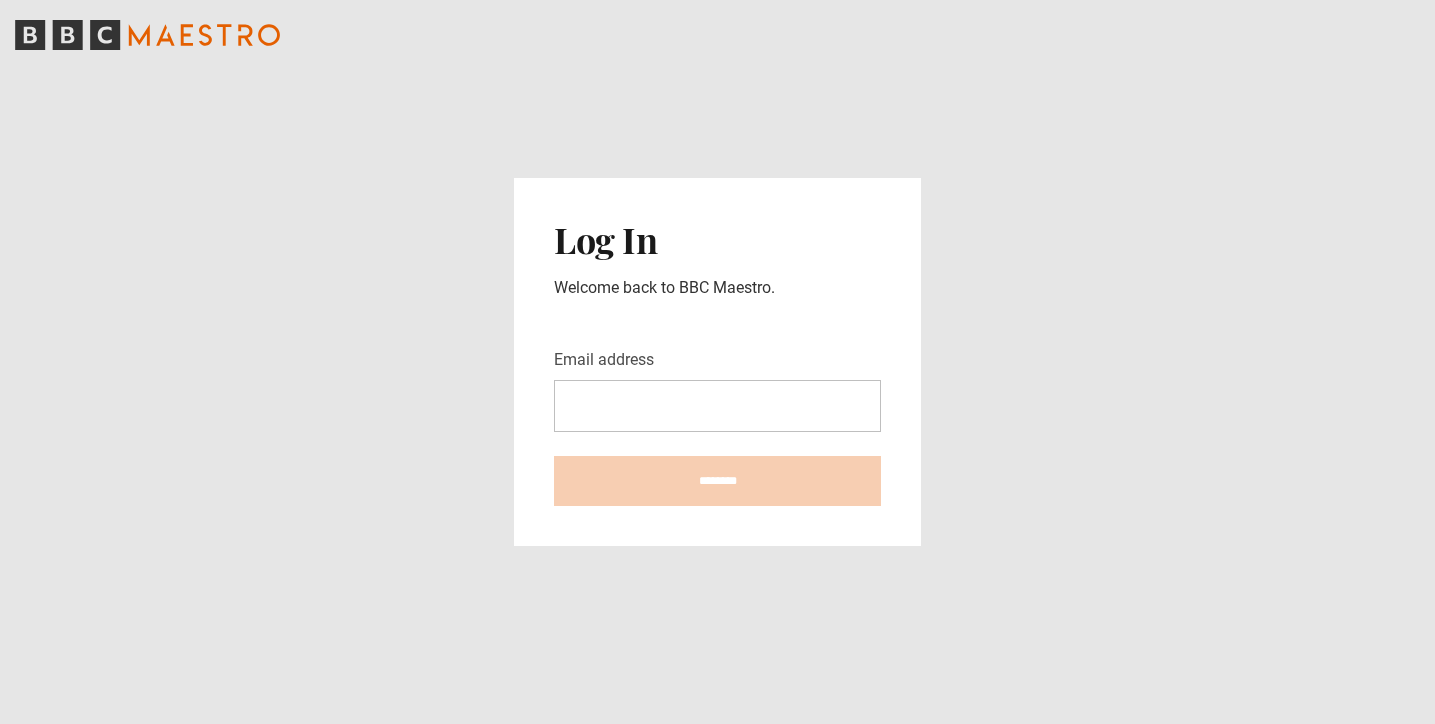 scroll, scrollTop: 0, scrollLeft: 0, axis: both 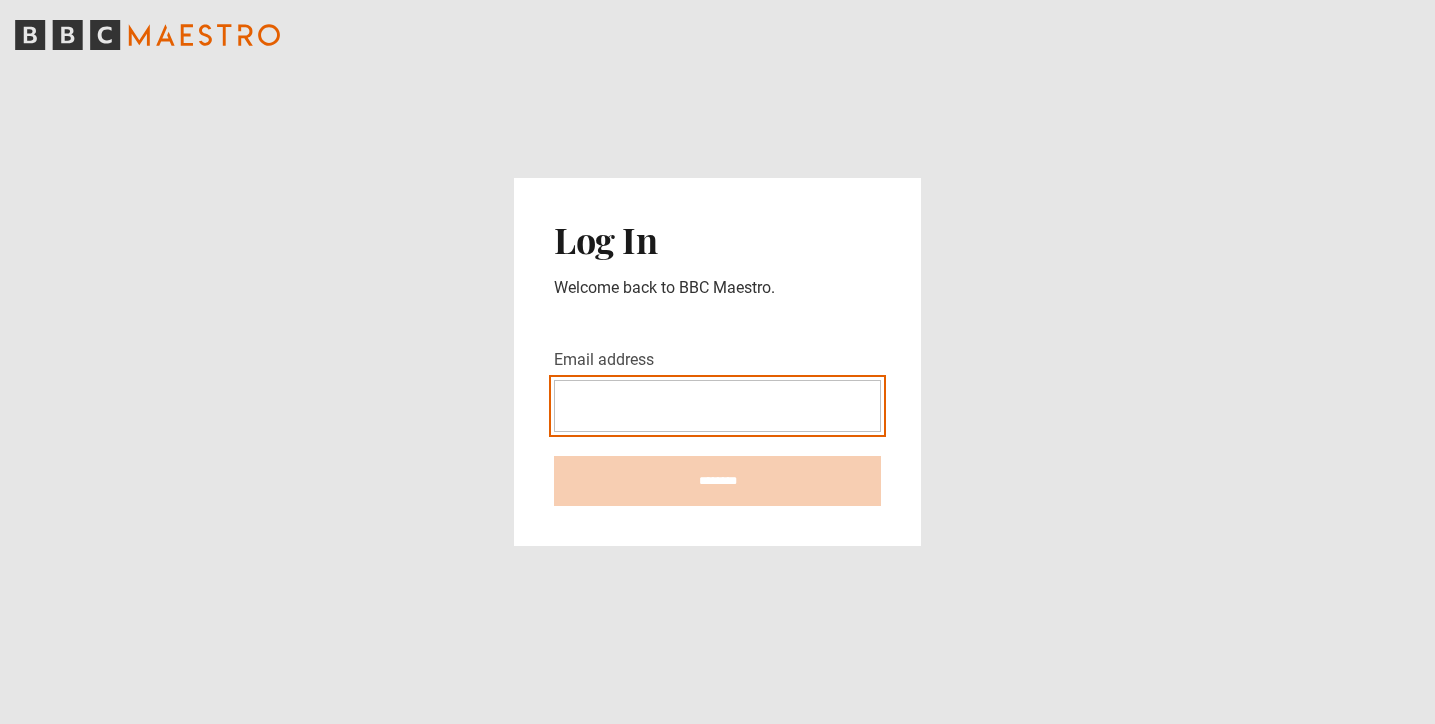 type on "**********" 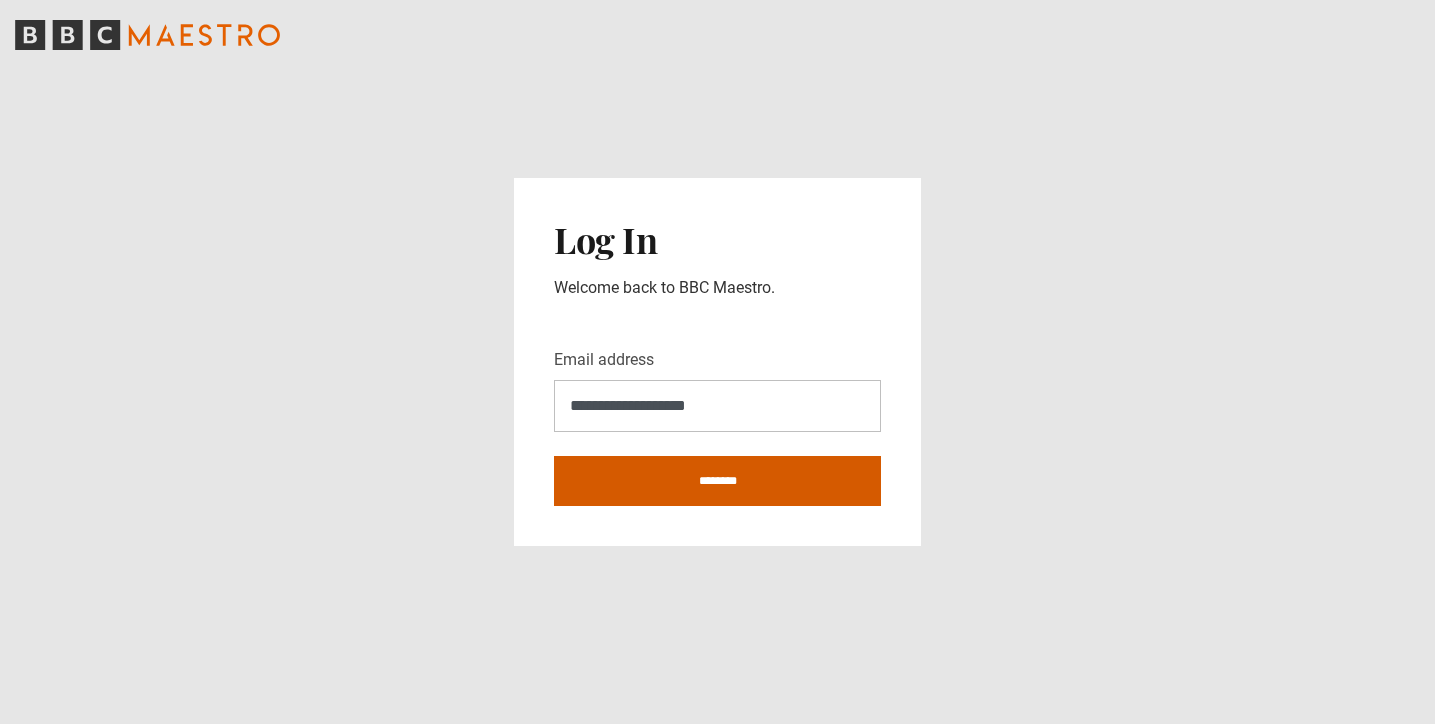 click on "********" at bounding box center (717, 481) 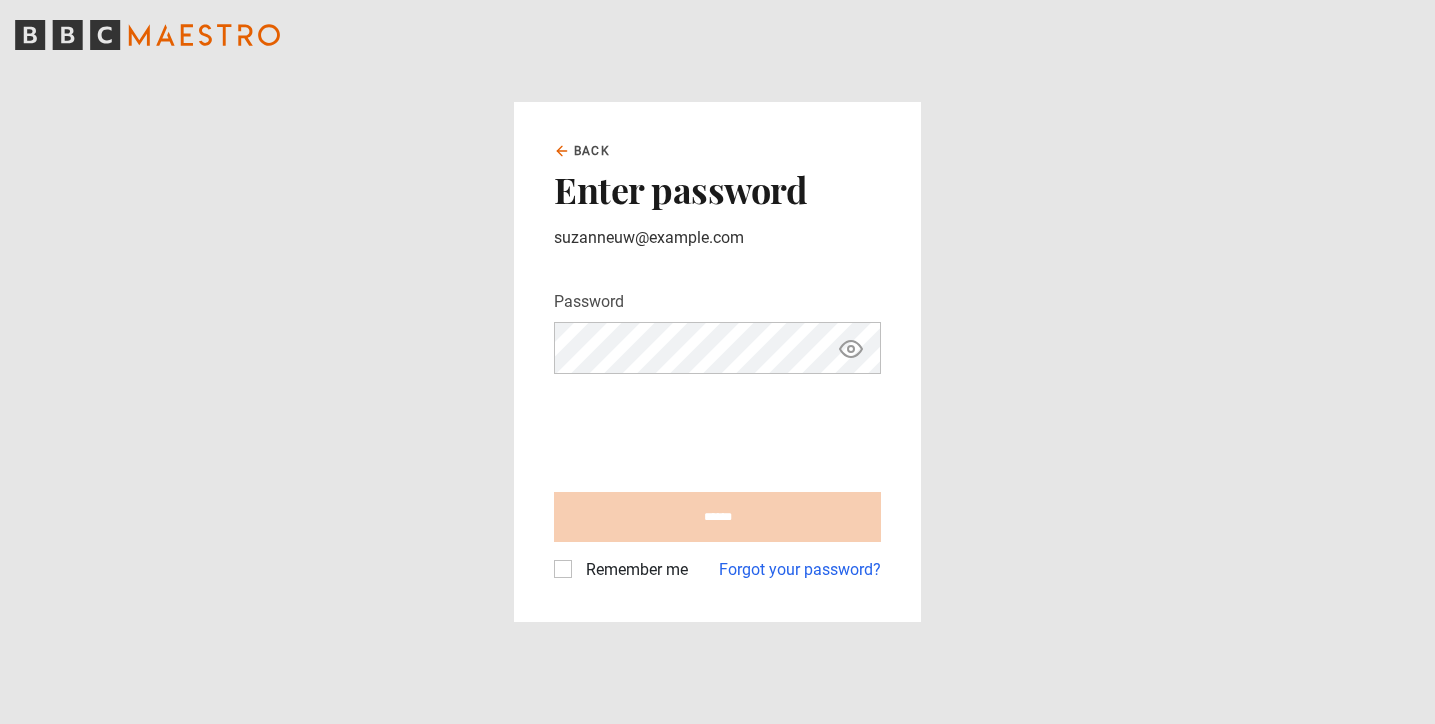 scroll, scrollTop: 0, scrollLeft: 0, axis: both 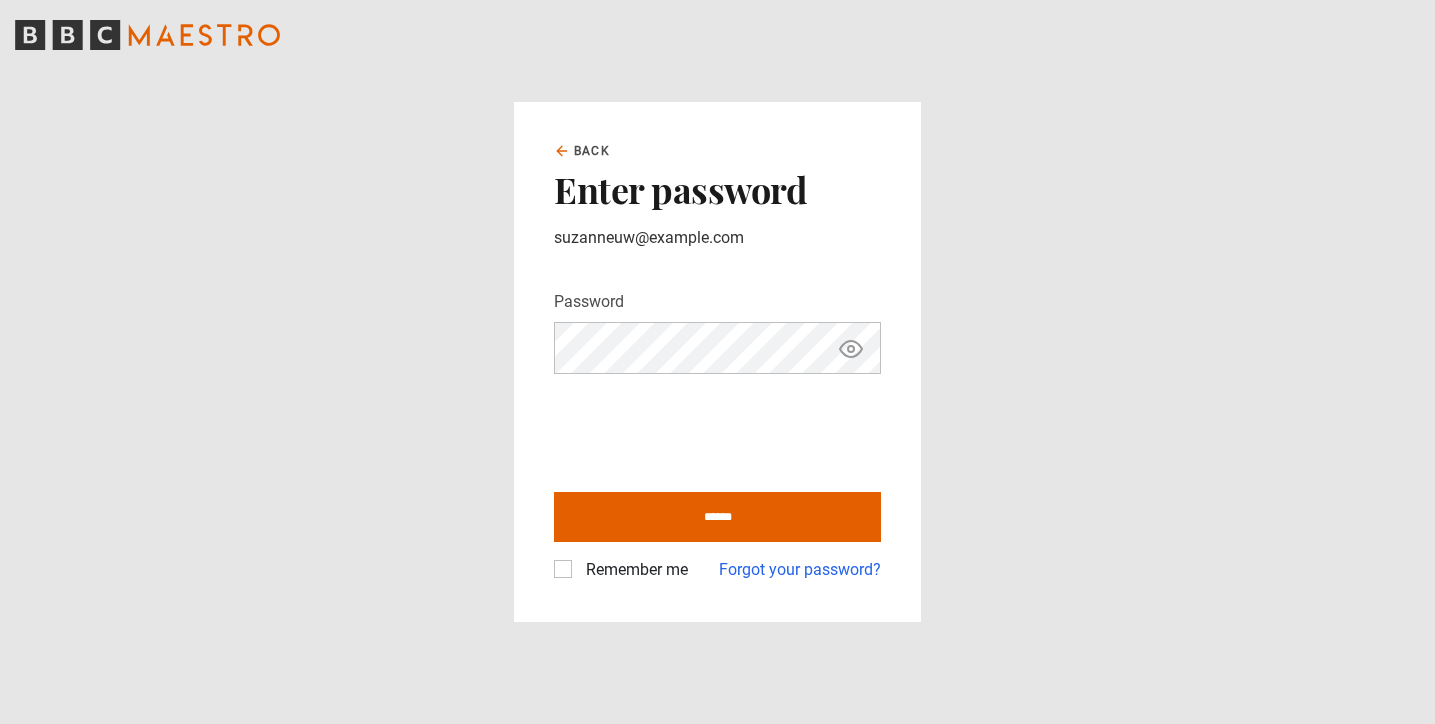 click on "Remember me" at bounding box center [633, 570] 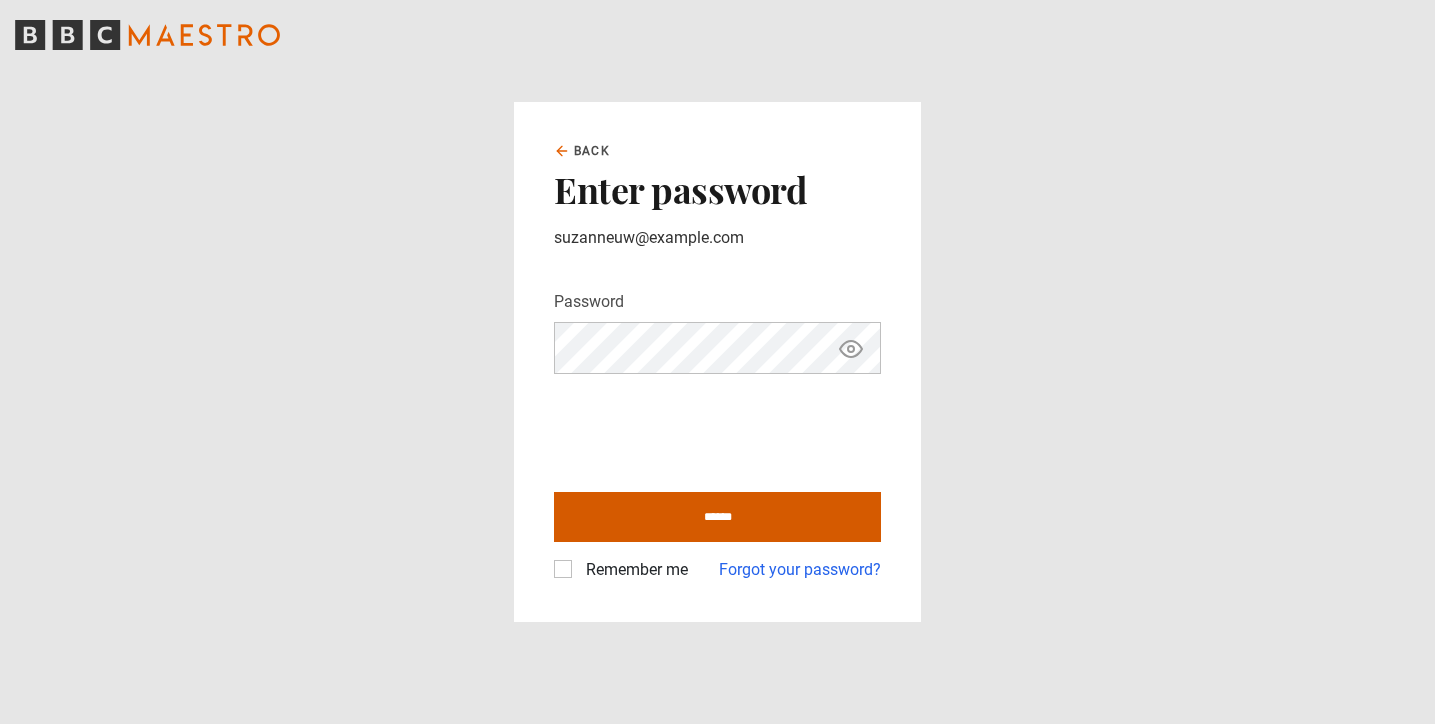 click on "******" at bounding box center [717, 517] 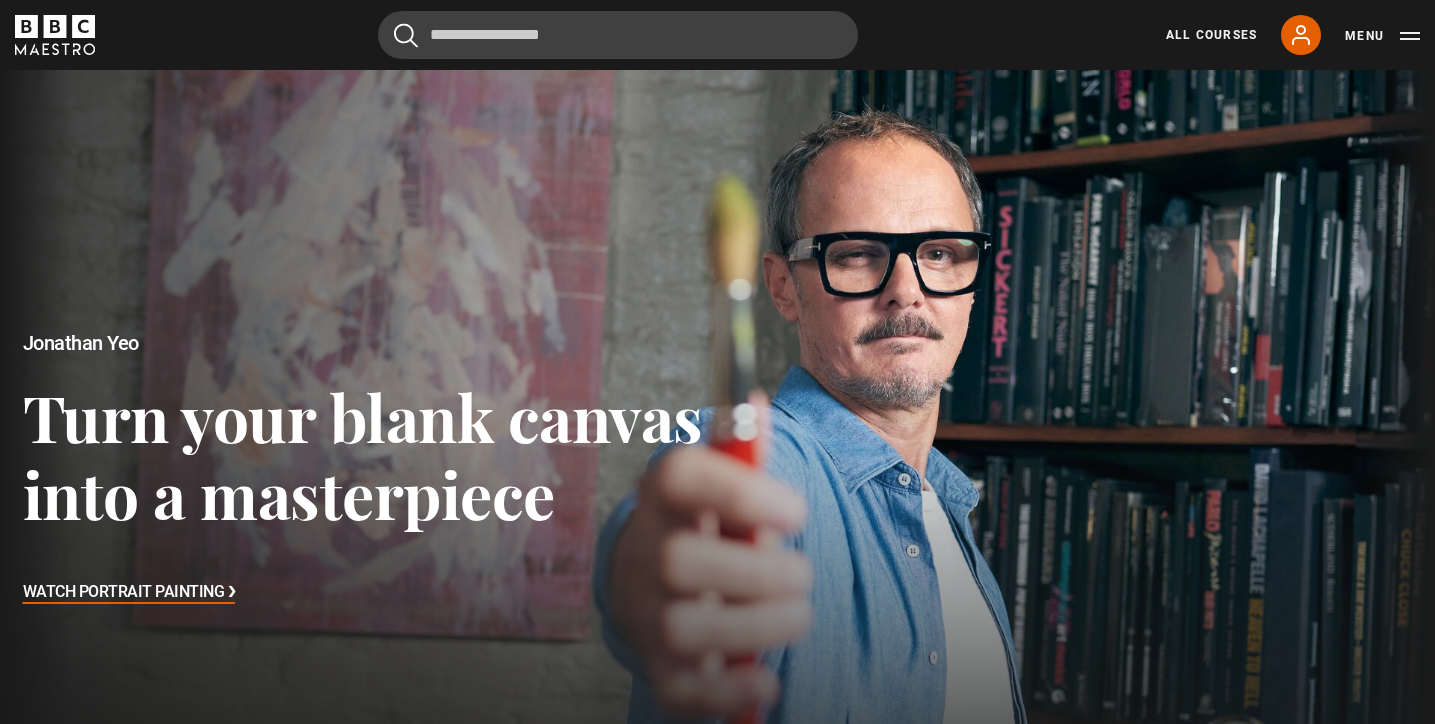 scroll, scrollTop: 0, scrollLeft: 0, axis: both 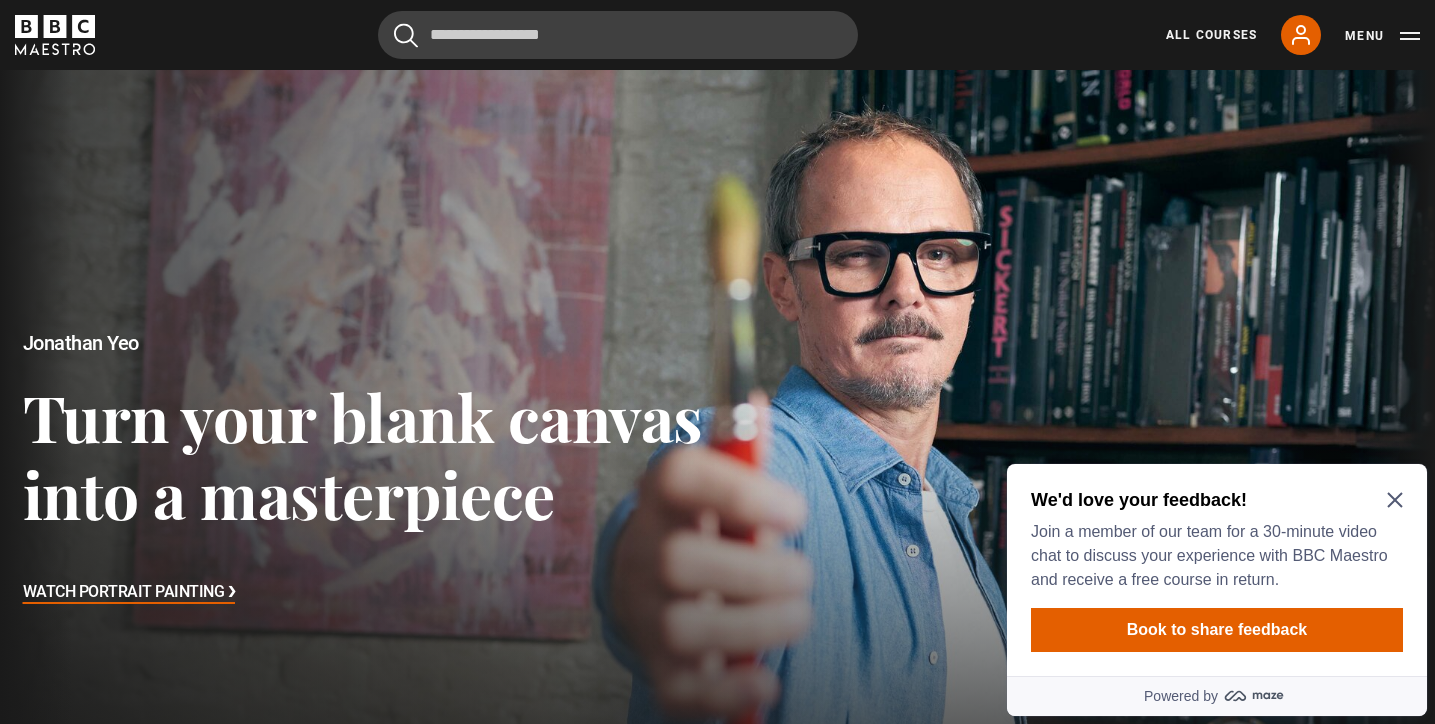 click 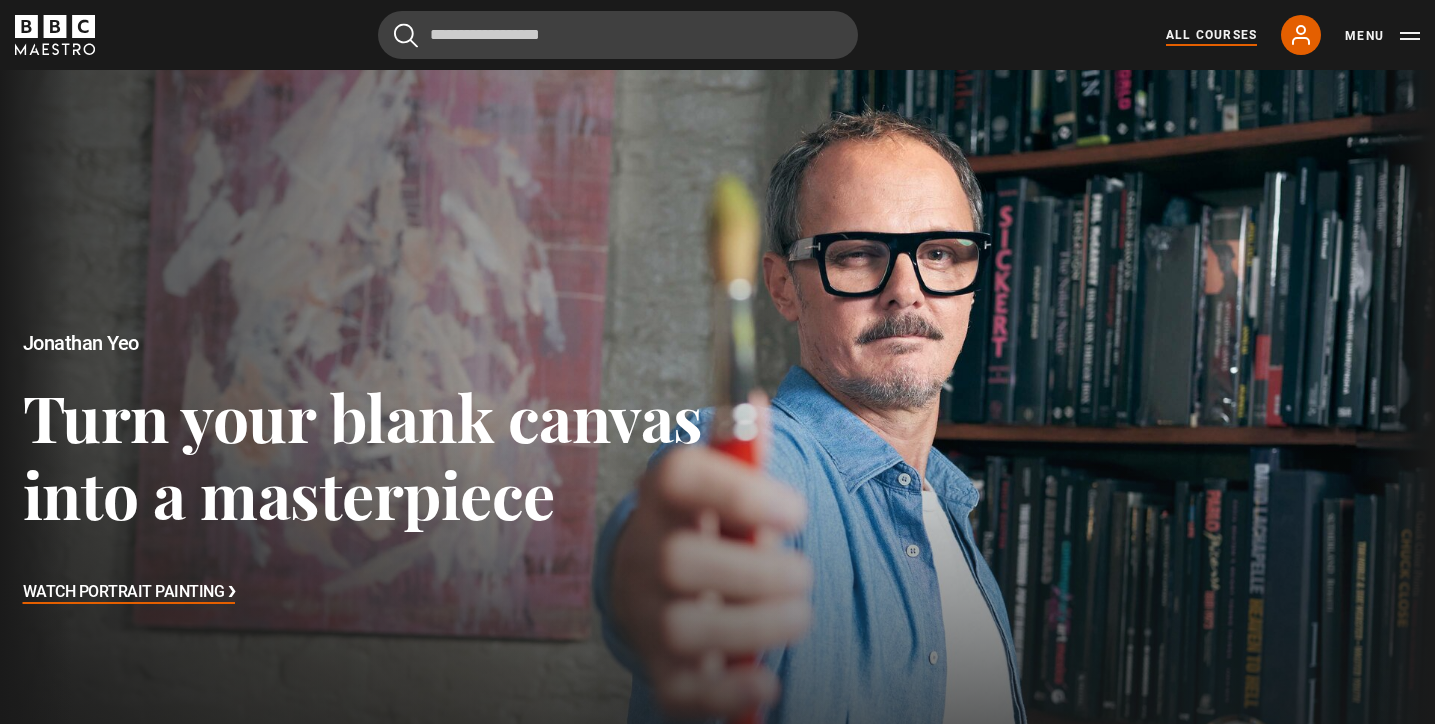 click on "All Courses" at bounding box center (1211, 35) 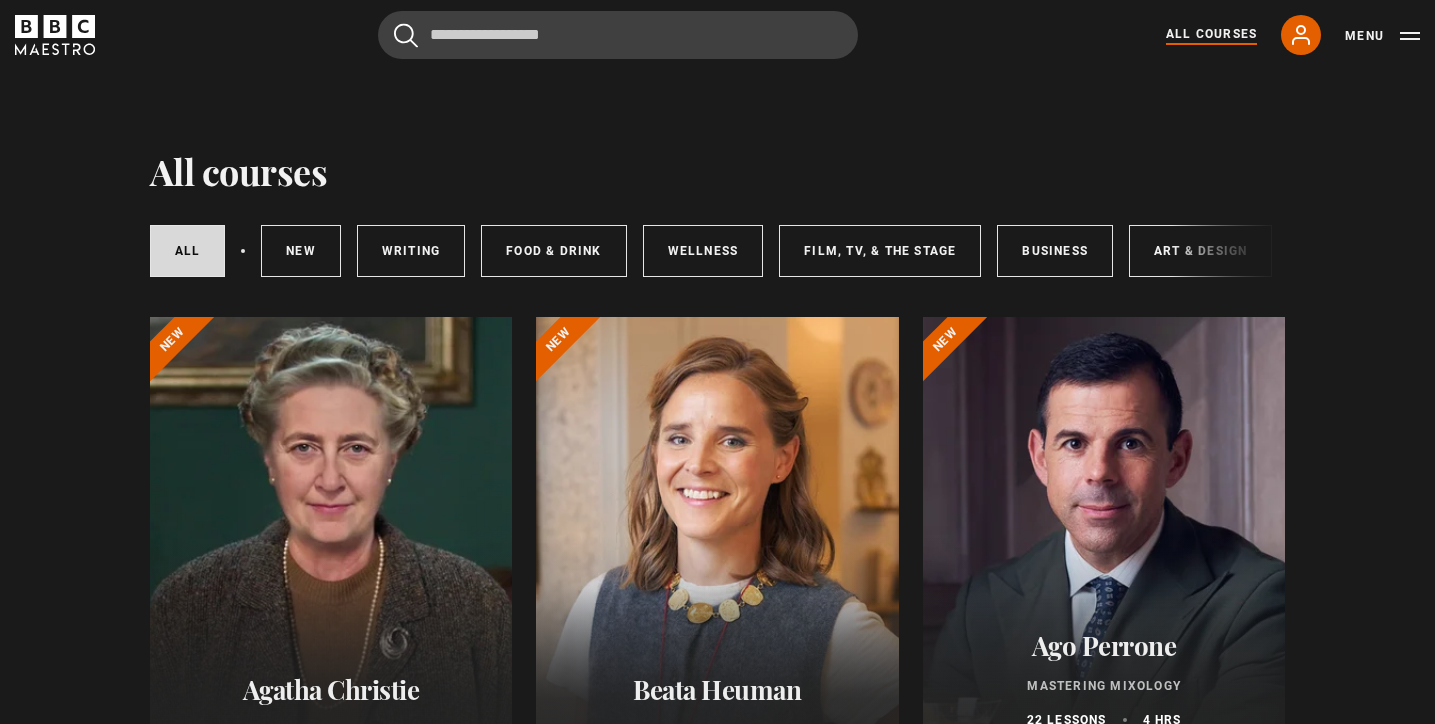 scroll, scrollTop: 0, scrollLeft: 0, axis: both 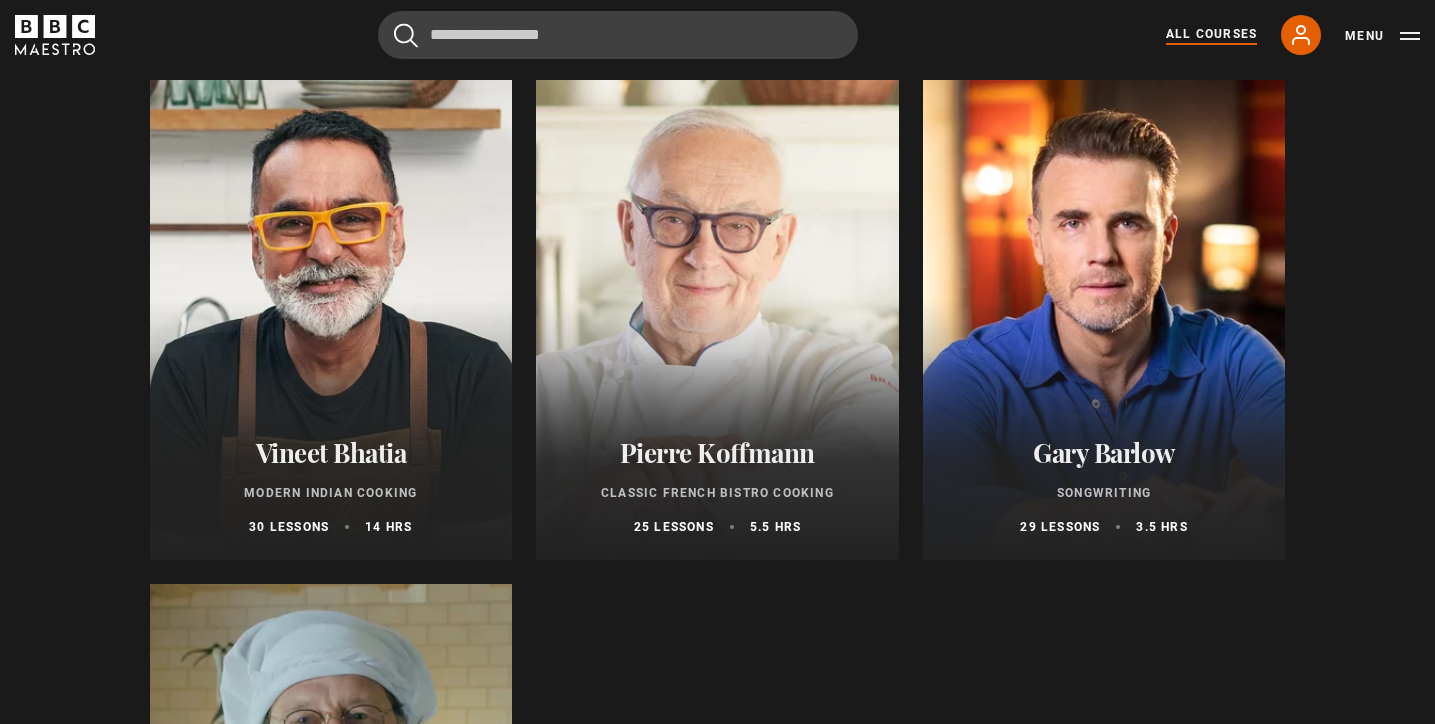 click at bounding box center (331, 320) 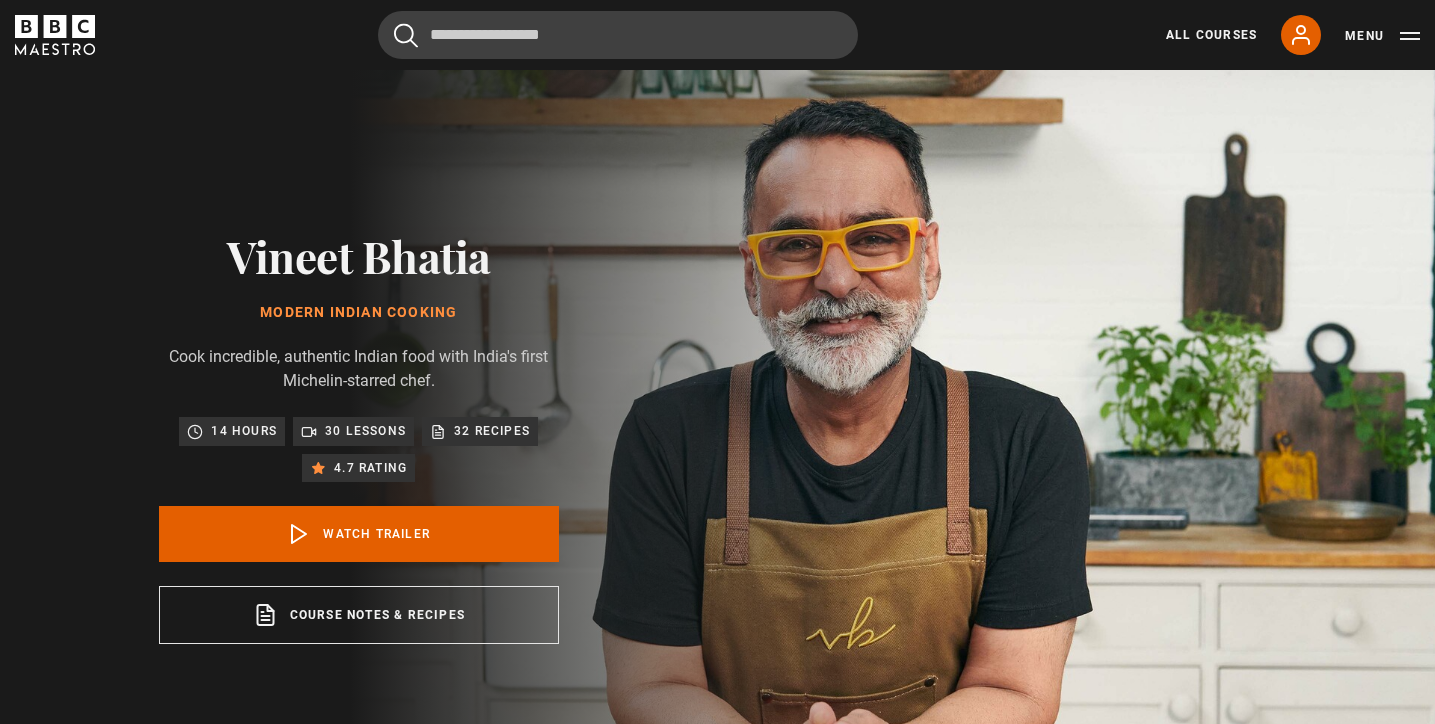 scroll, scrollTop: 0, scrollLeft: 0, axis: both 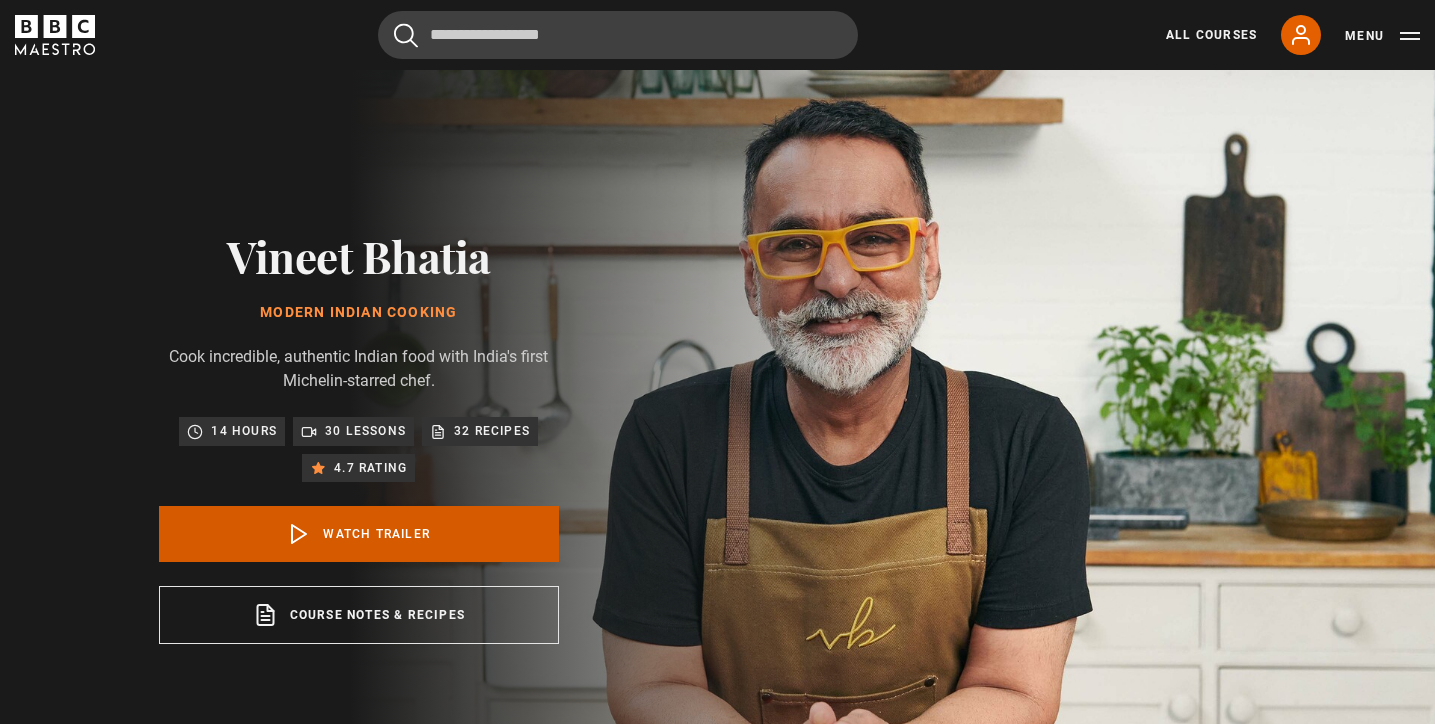 click on "Watch Trailer" at bounding box center (359, 534) 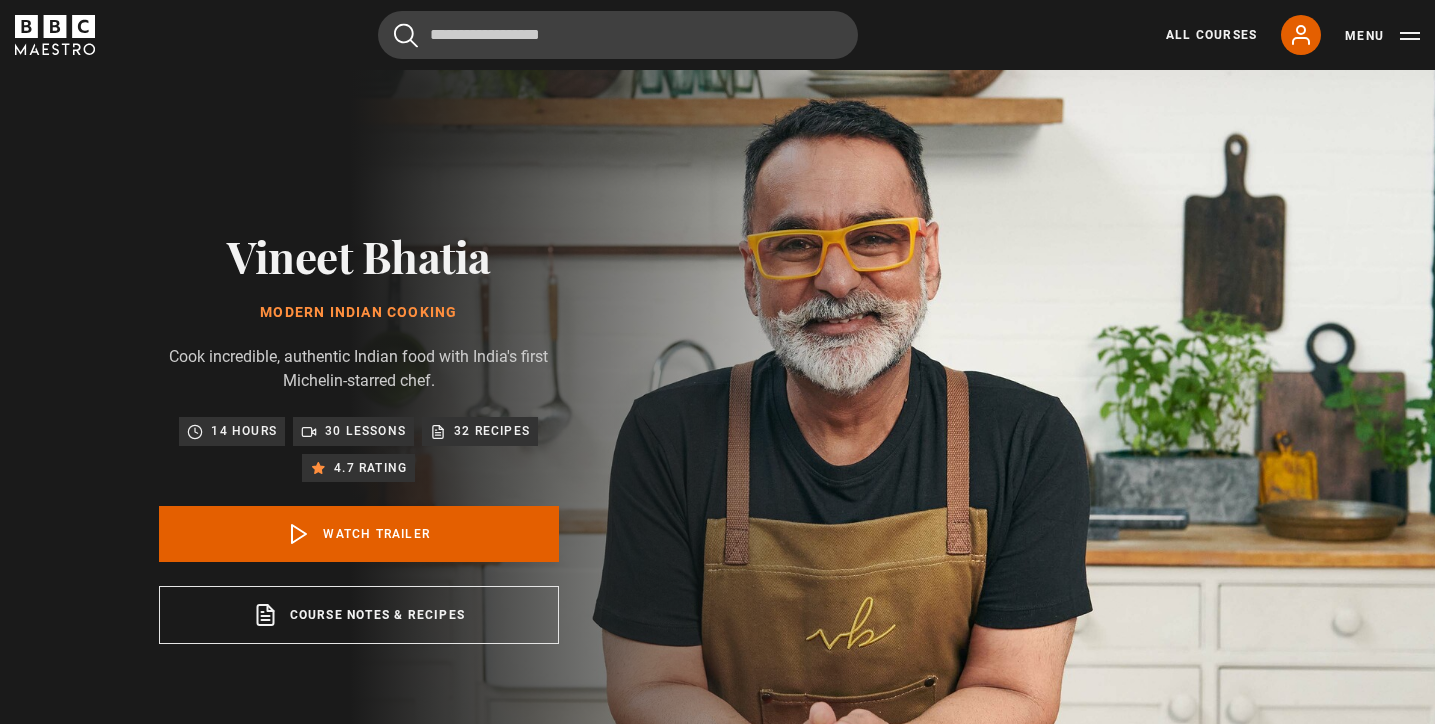 scroll, scrollTop: 802, scrollLeft: 0, axis: vertical 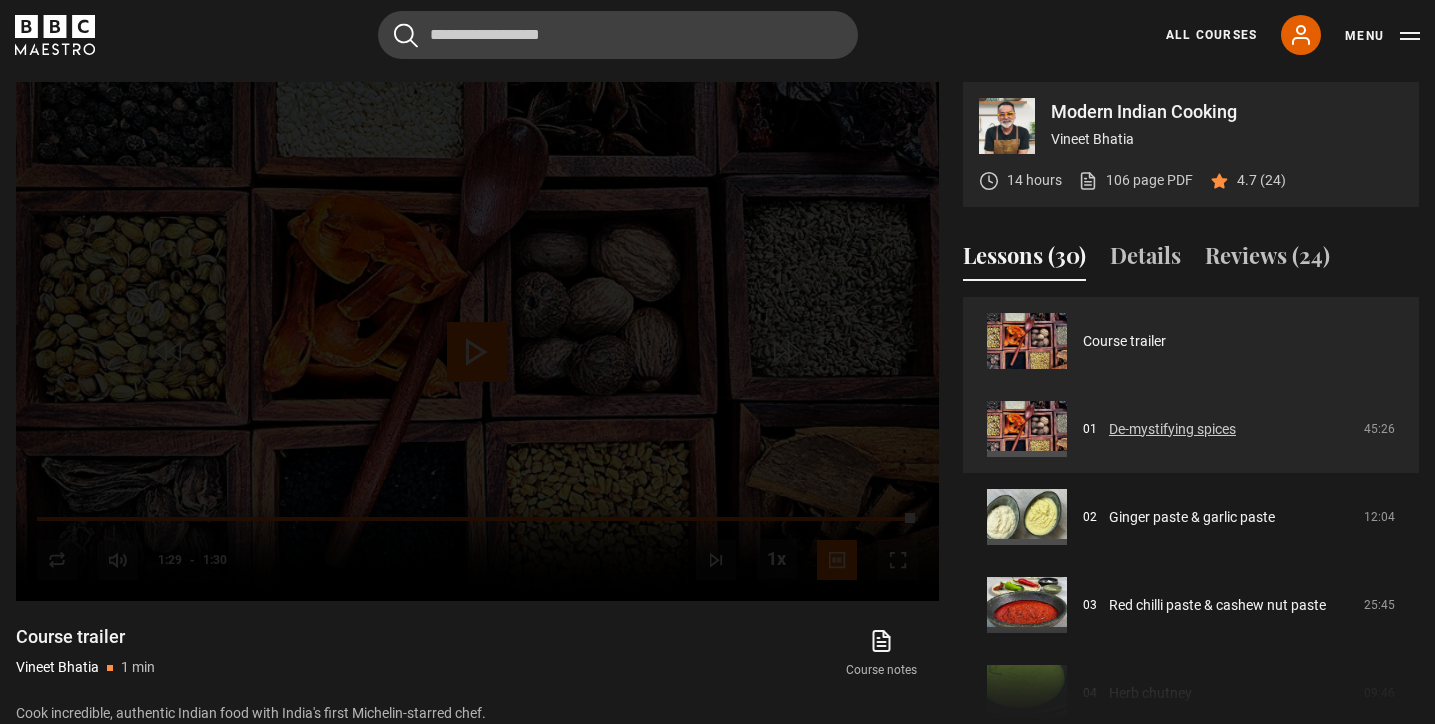click on "De-mystifying spices" at bounding box center (1172, 429) 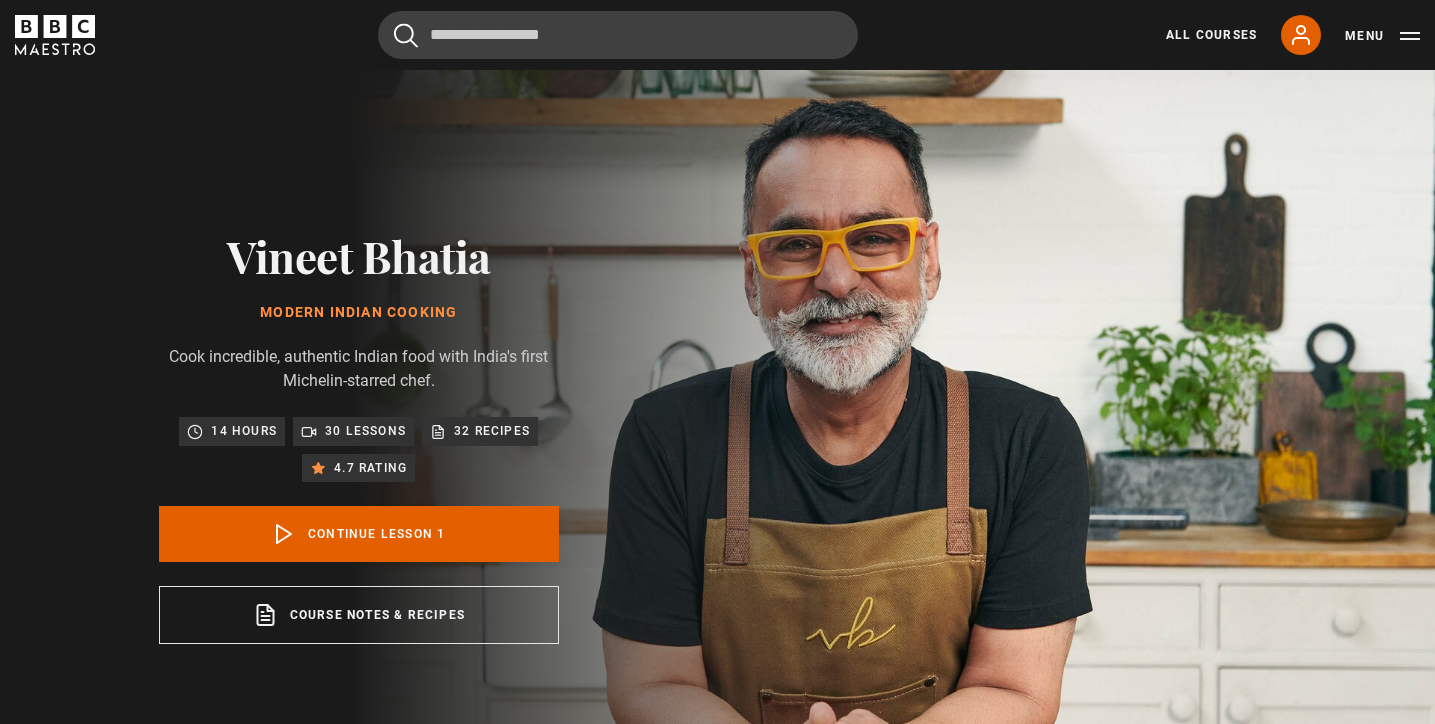 scroll, scrollTop: 802, scrollLeft: 0, axis: vertical 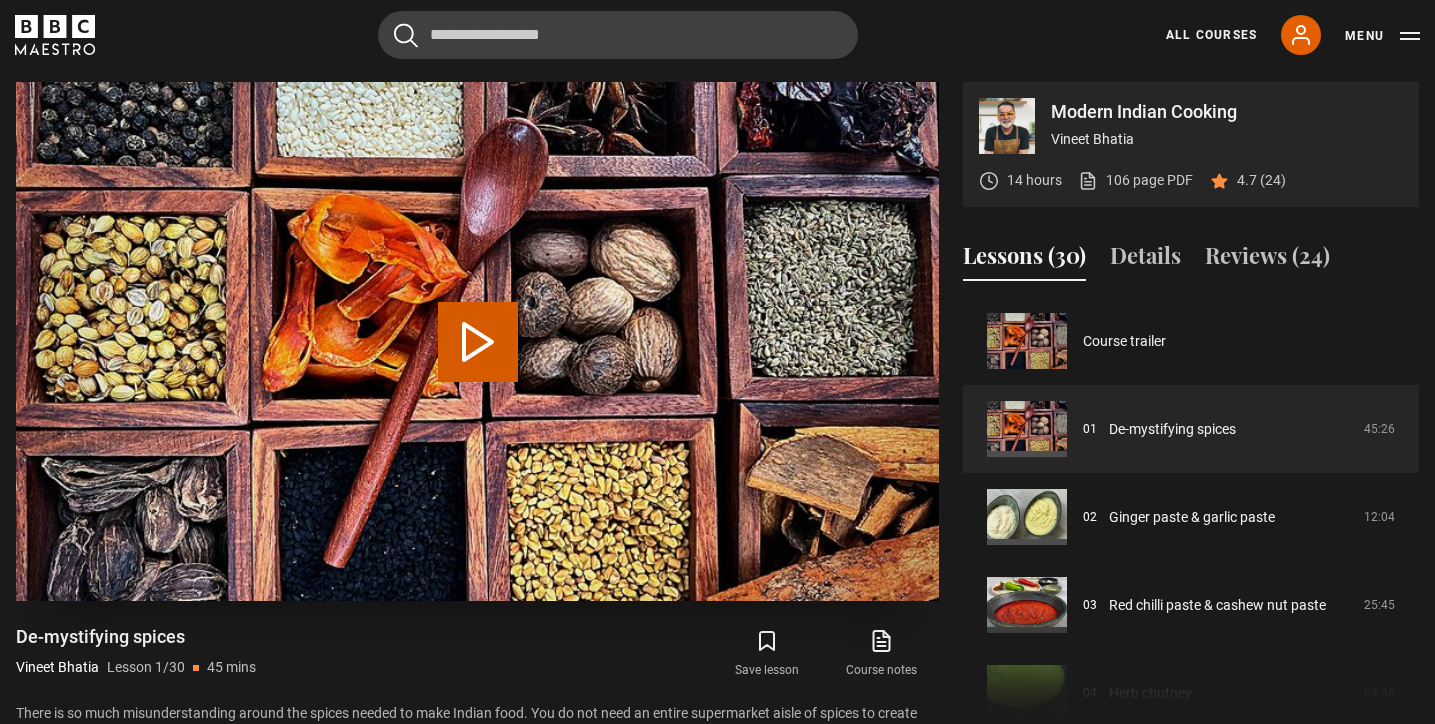click on "Play Lesson De-mystifying spices" at bounding box center [478, 342] 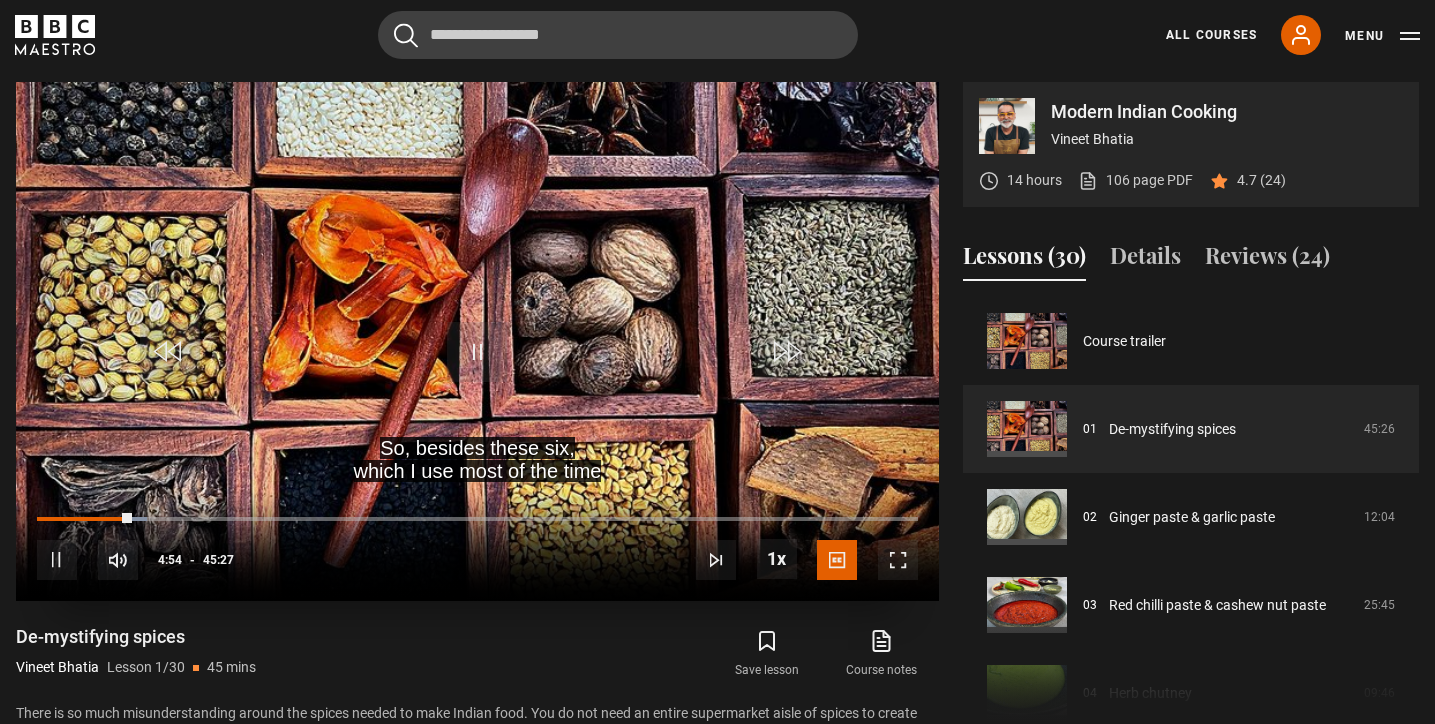 click at bounding box center (57, 560) 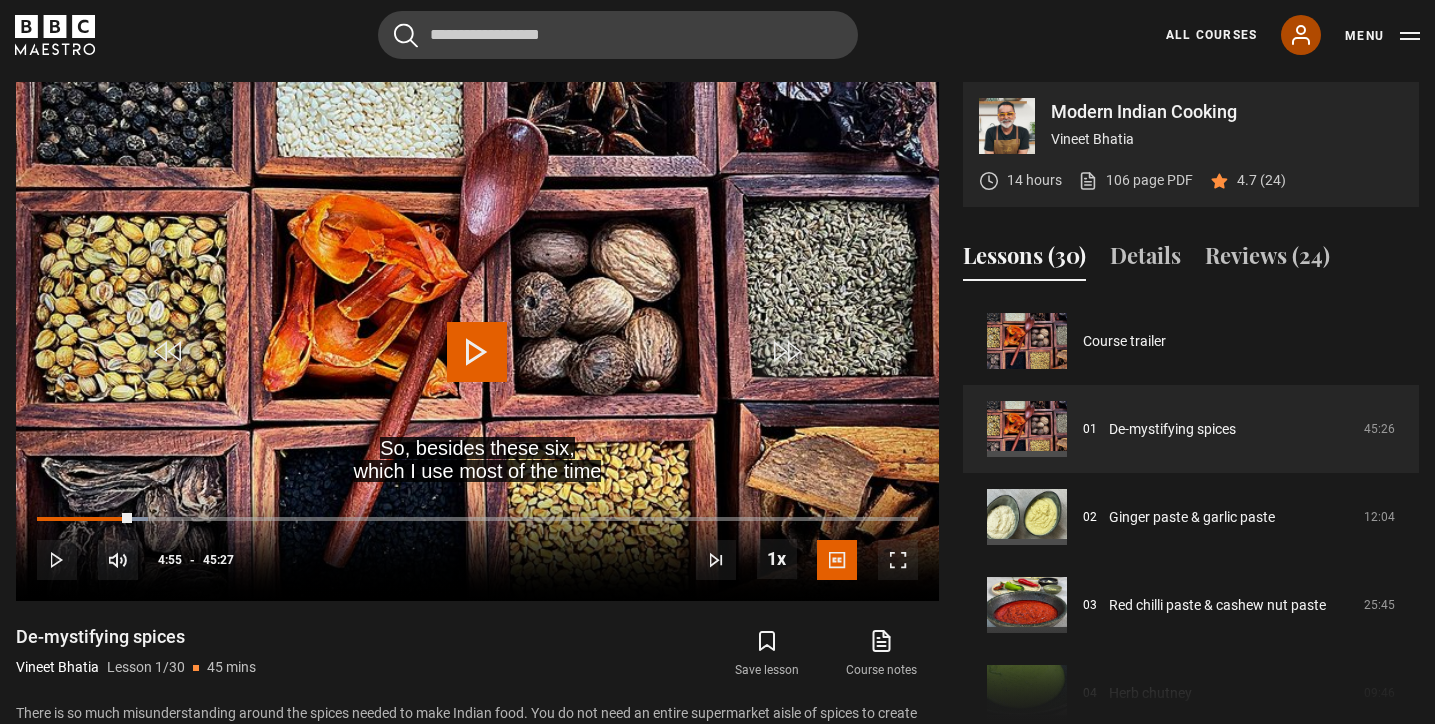 click 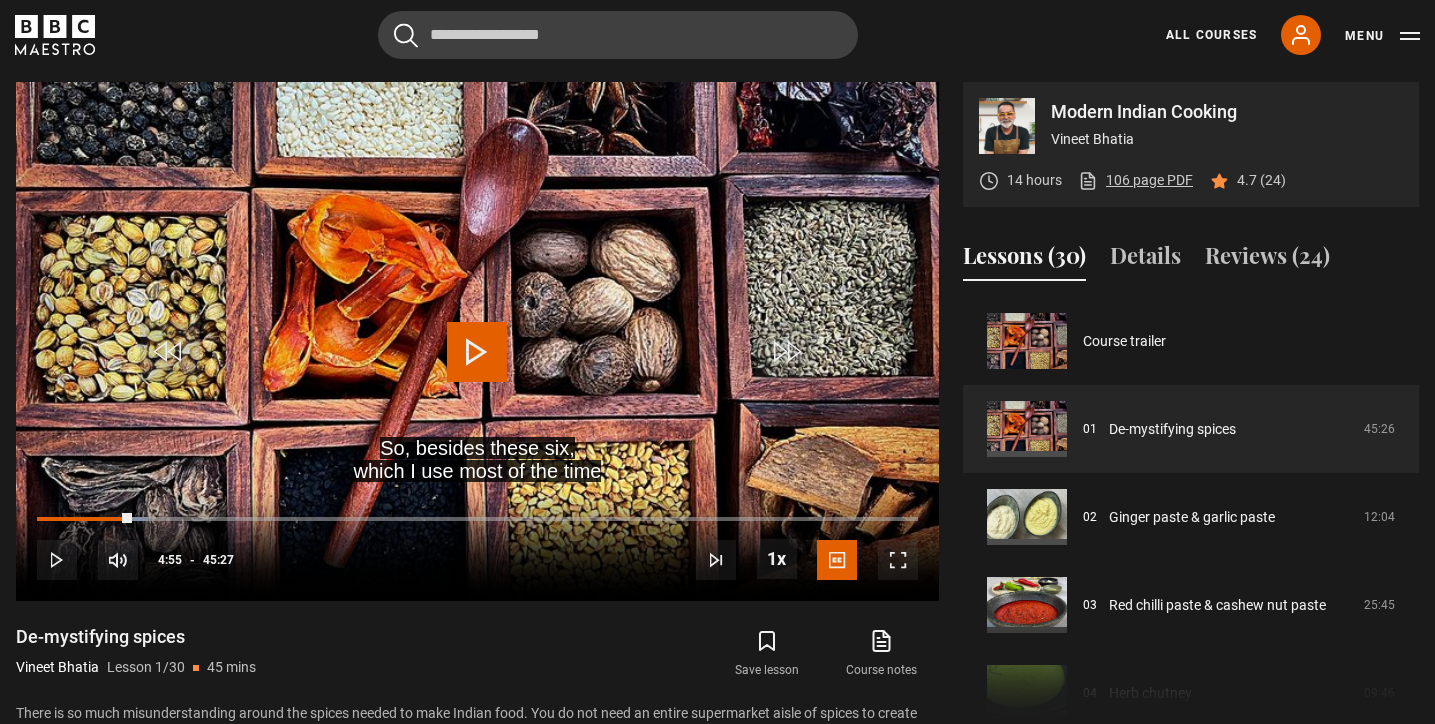 click on "106 page PDF
(opens in new tab)" at bounding box center [1135, 180] 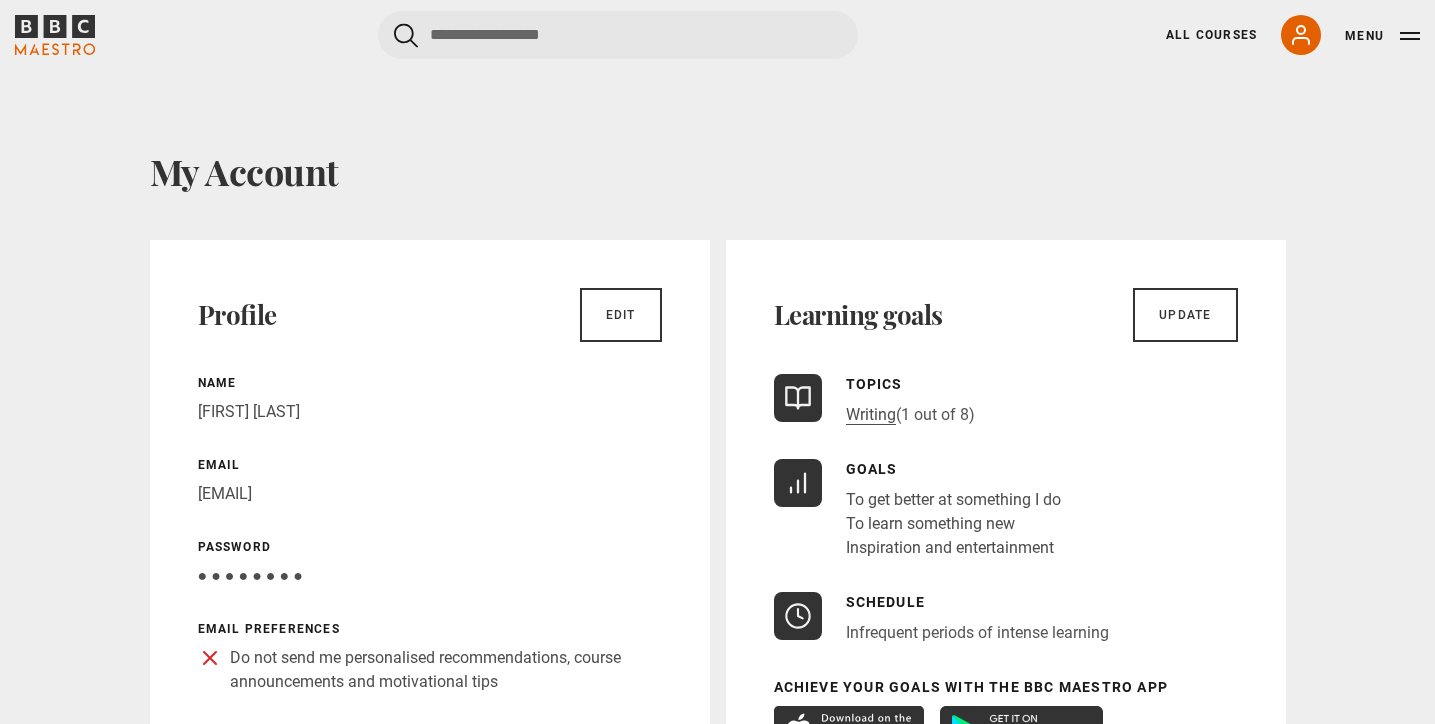 scroll, scrollTop: 0, scrollLeft: 0, axis: both 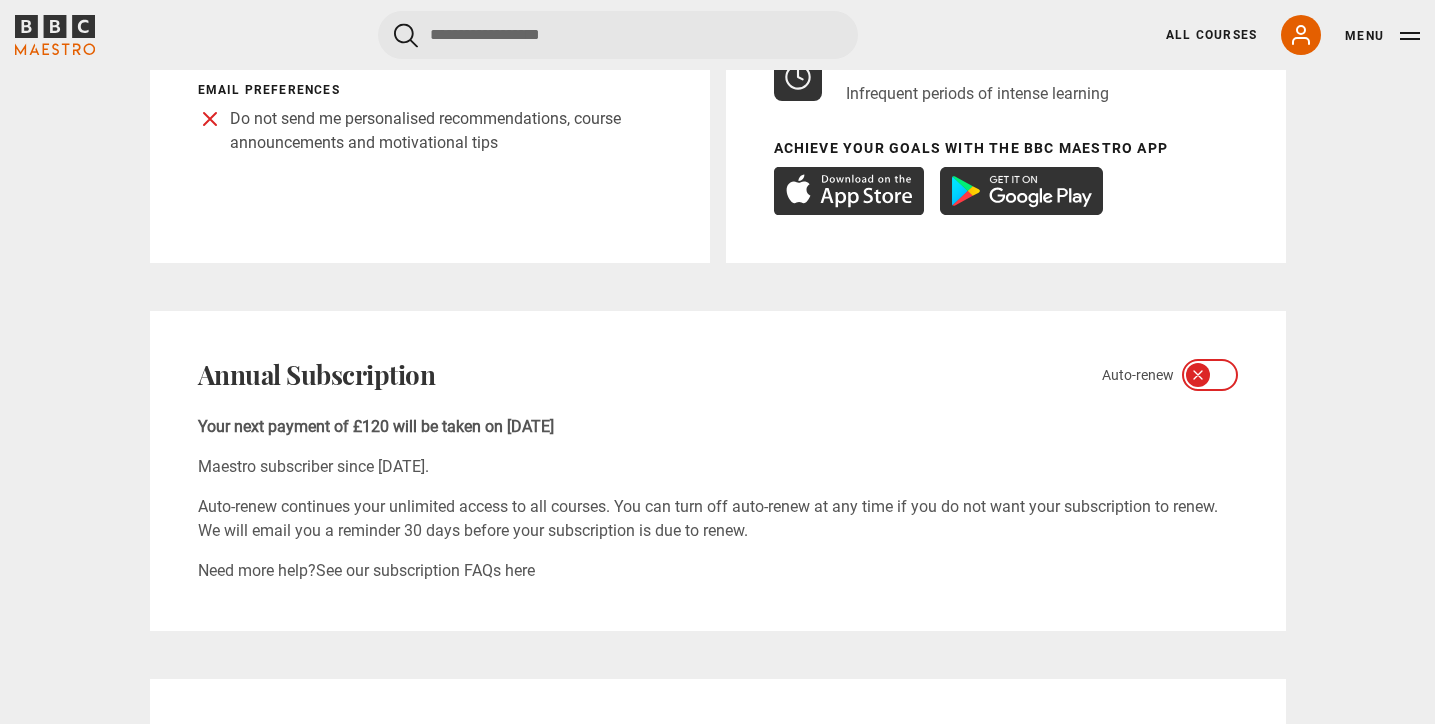 click 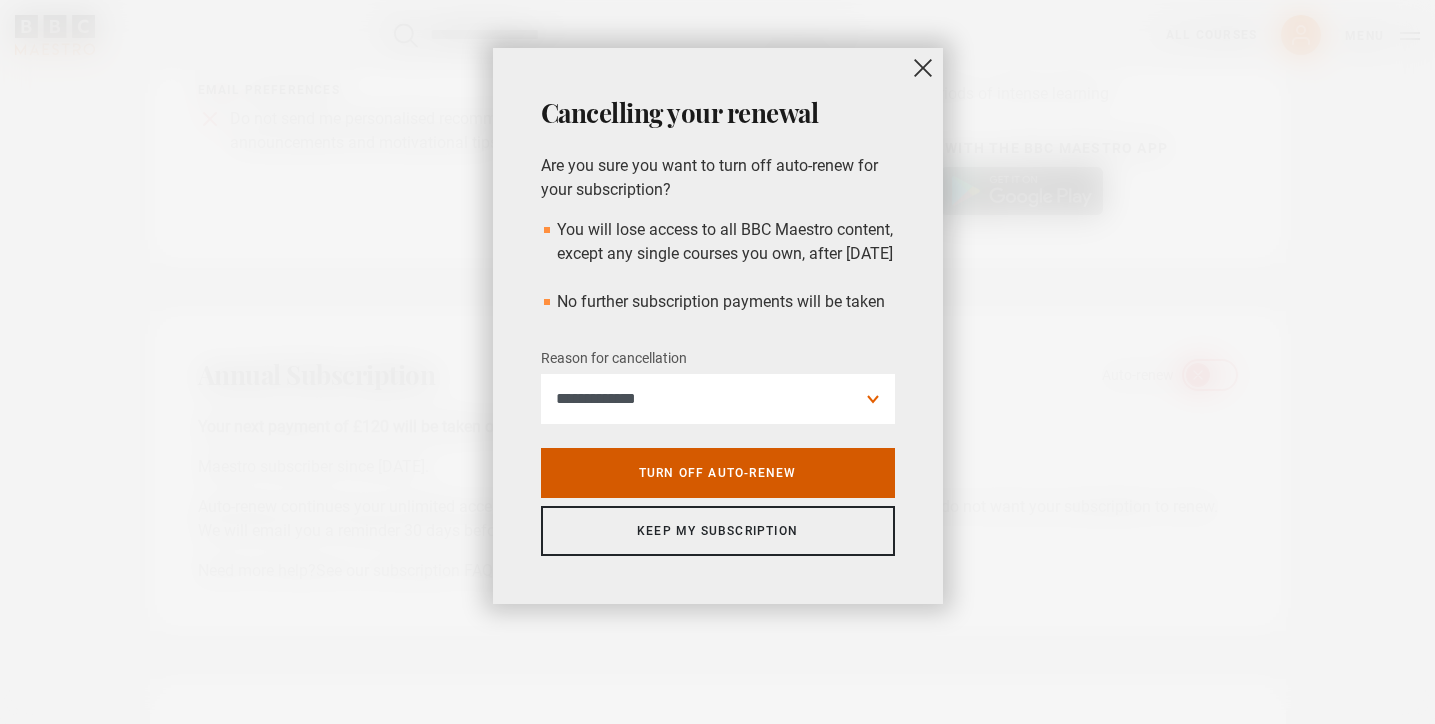 click on "Turn off auto-renew" at bounding box center [718, 473] 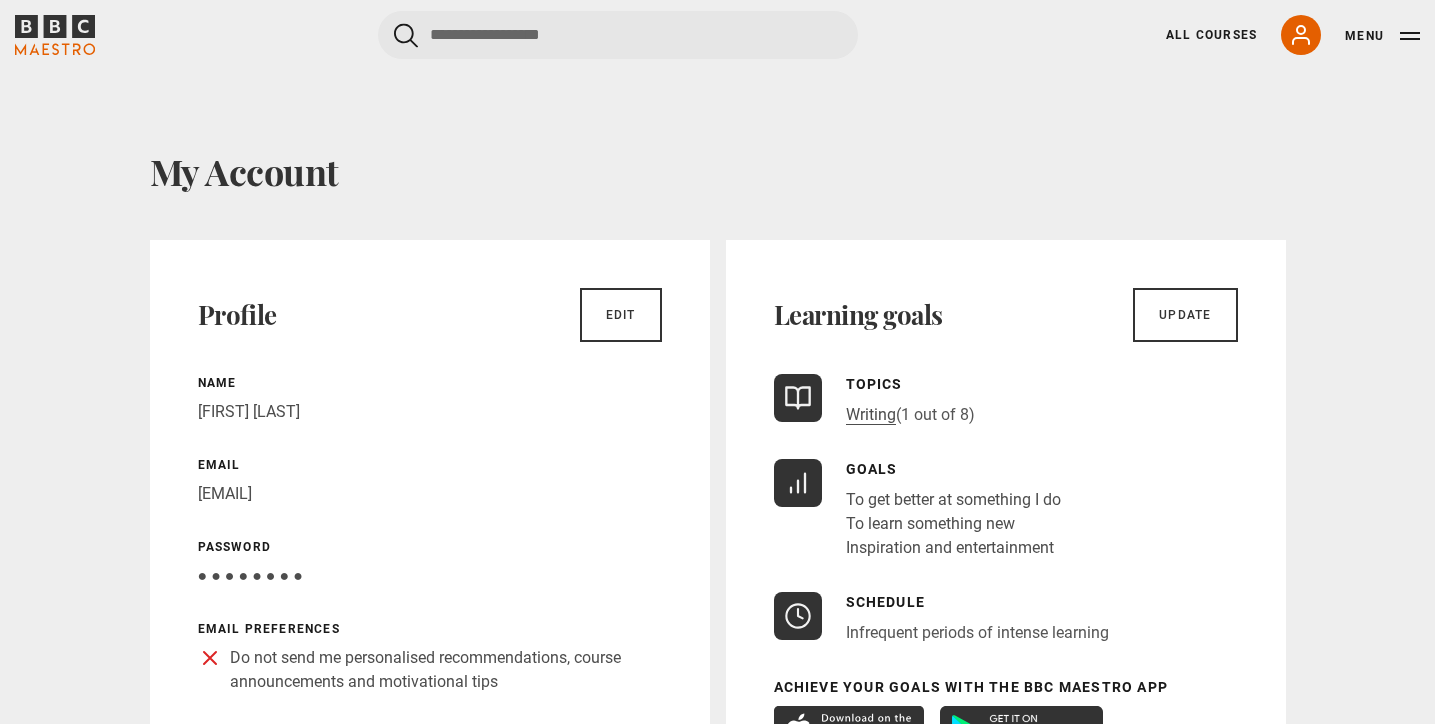 scroll, scrollTop: 0, scrollLeft: 0, axis: both 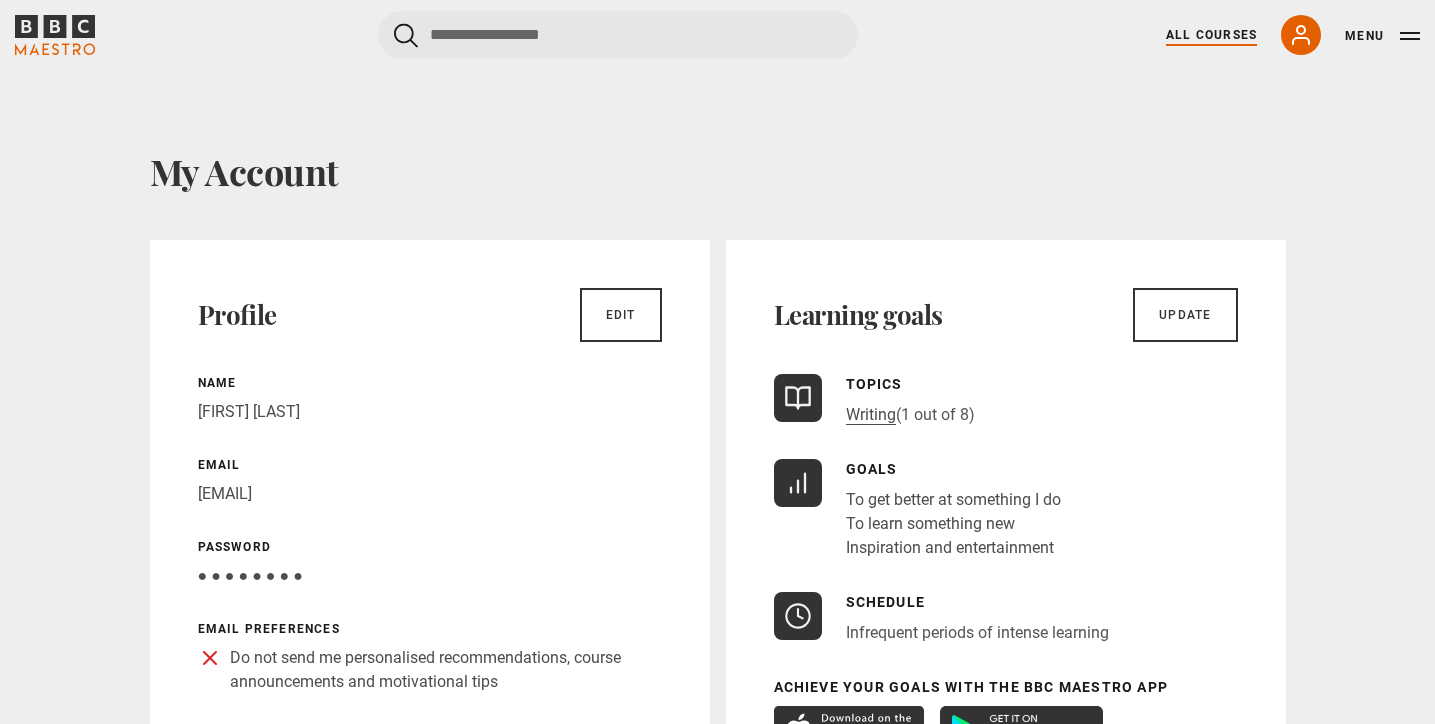 click on "All Courses" at bounding box center (1211, 35) 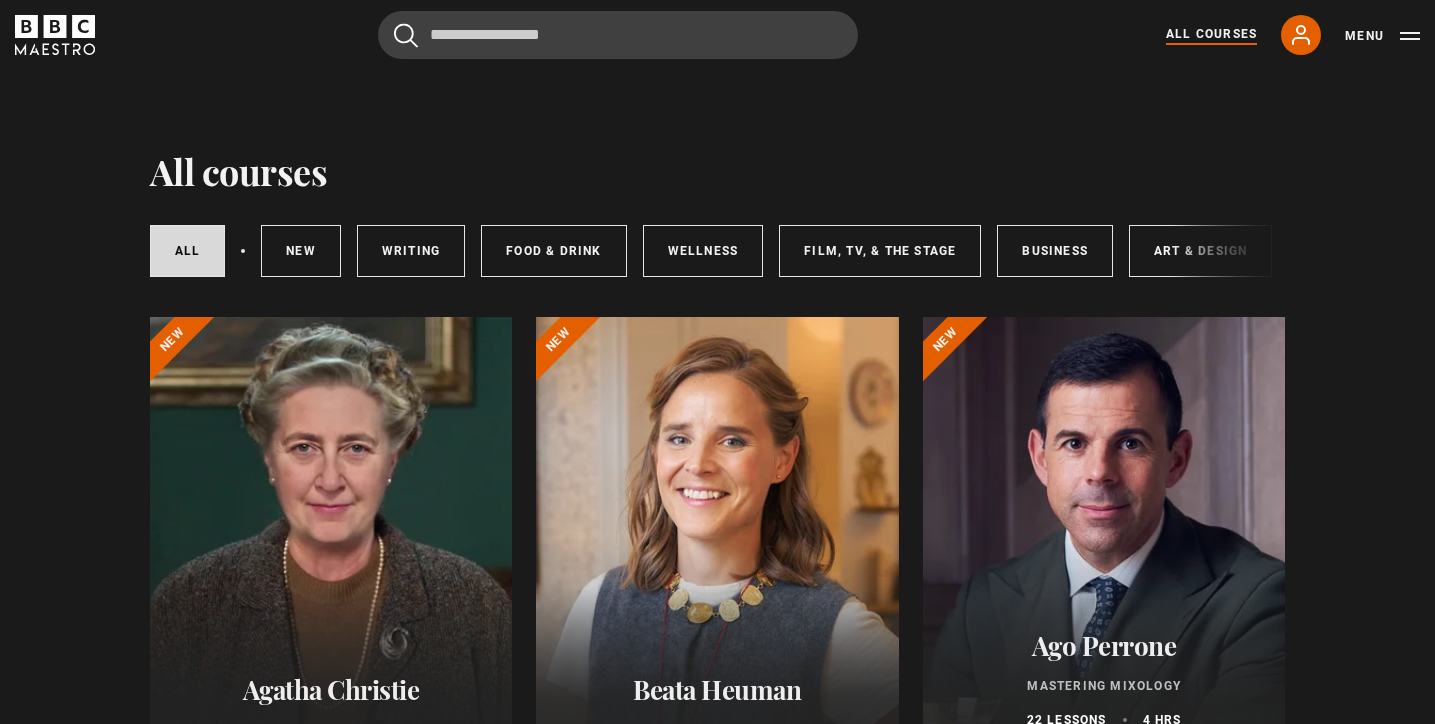 scroll, scrollTop: 0, scrollLeft: 0, axis: both 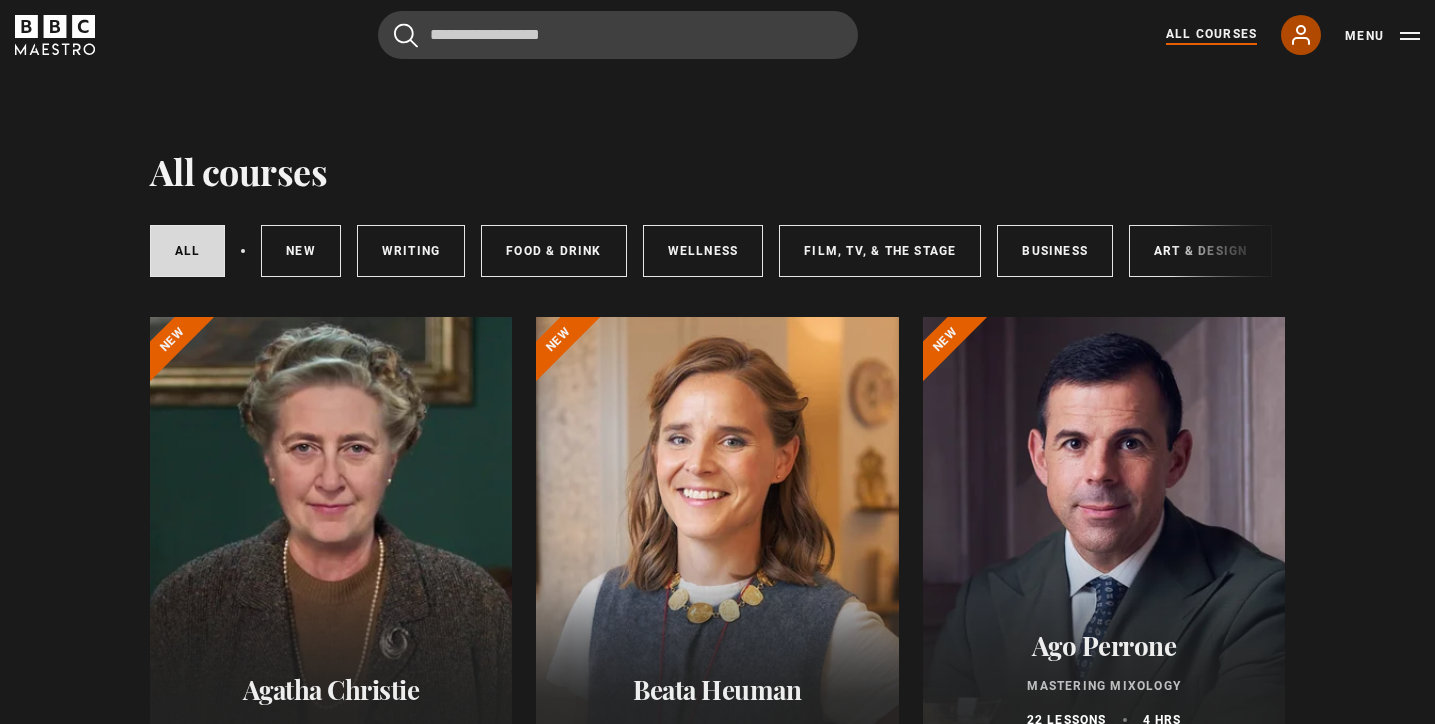 click 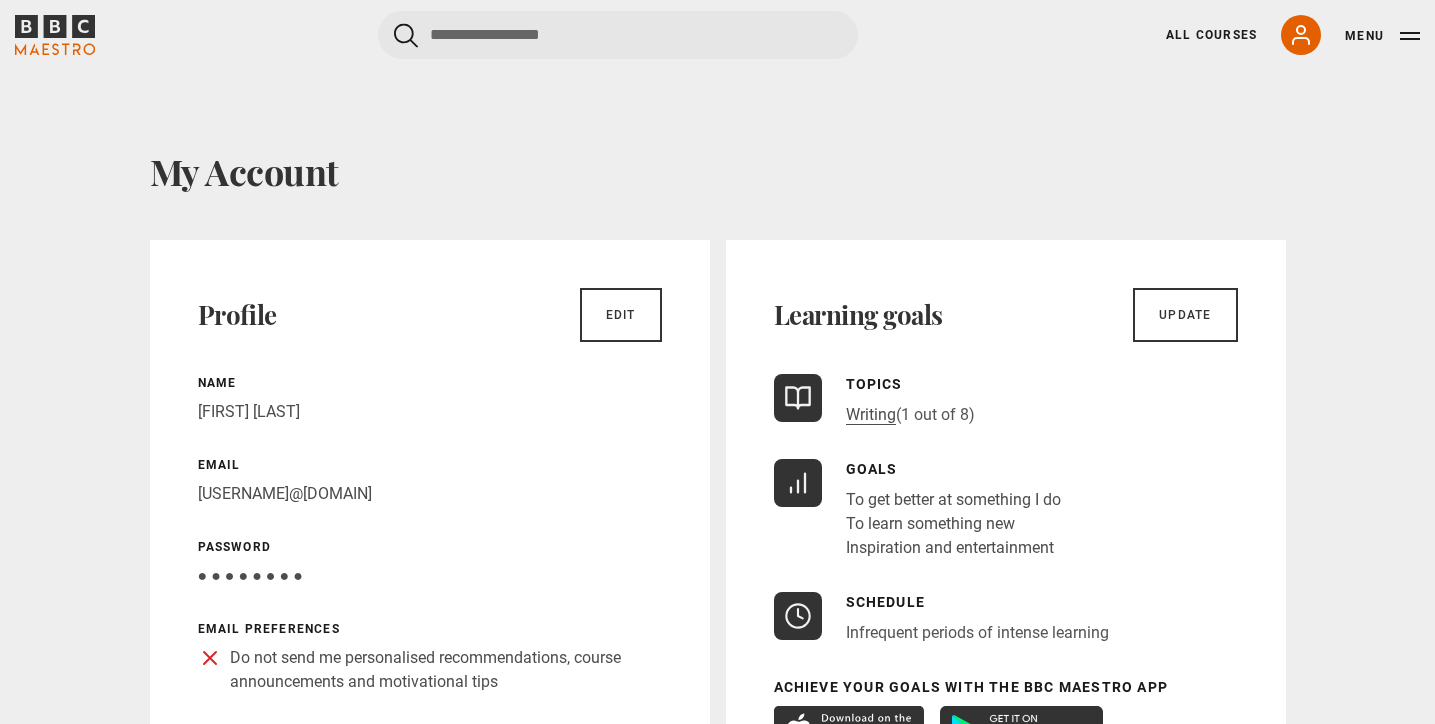 scroll, scrollTop: 0, scrollLeft: 0, axis: both 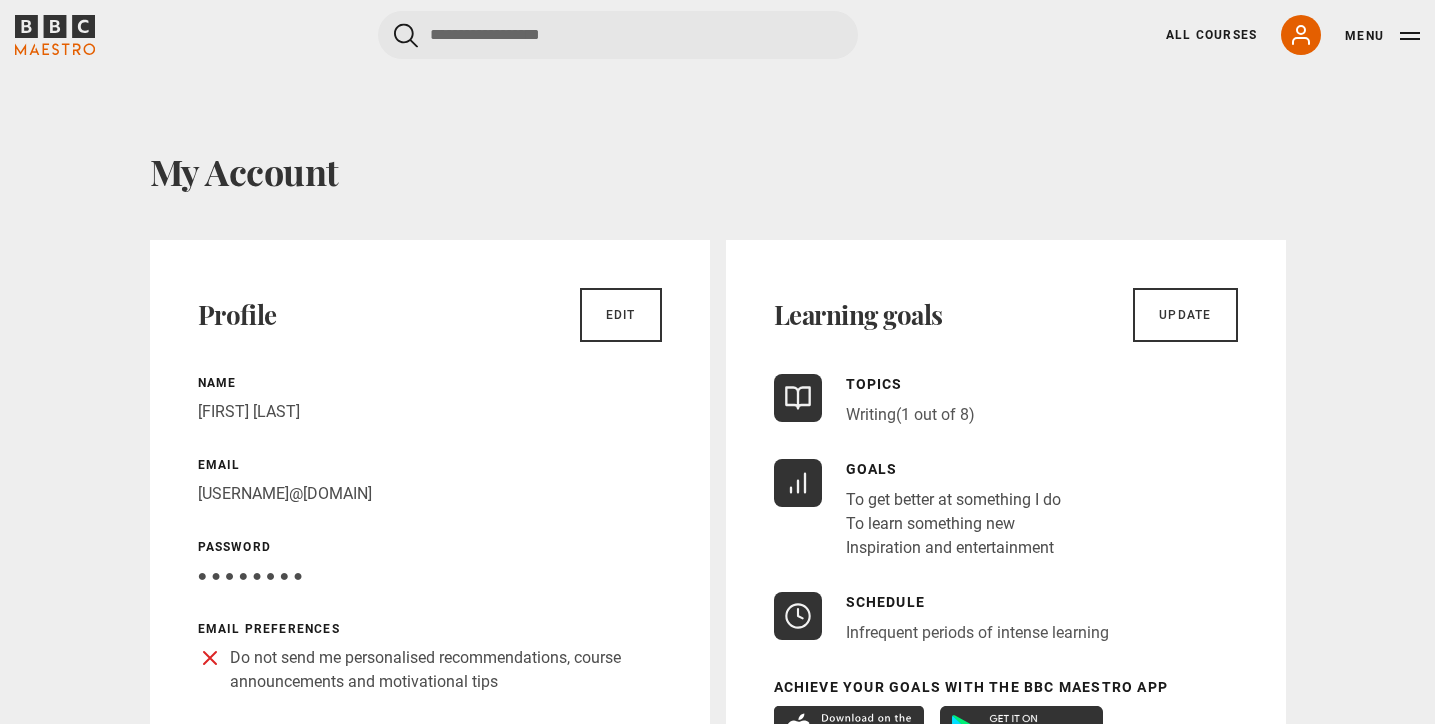 click on "Writing" at bounding box center (871, 415) 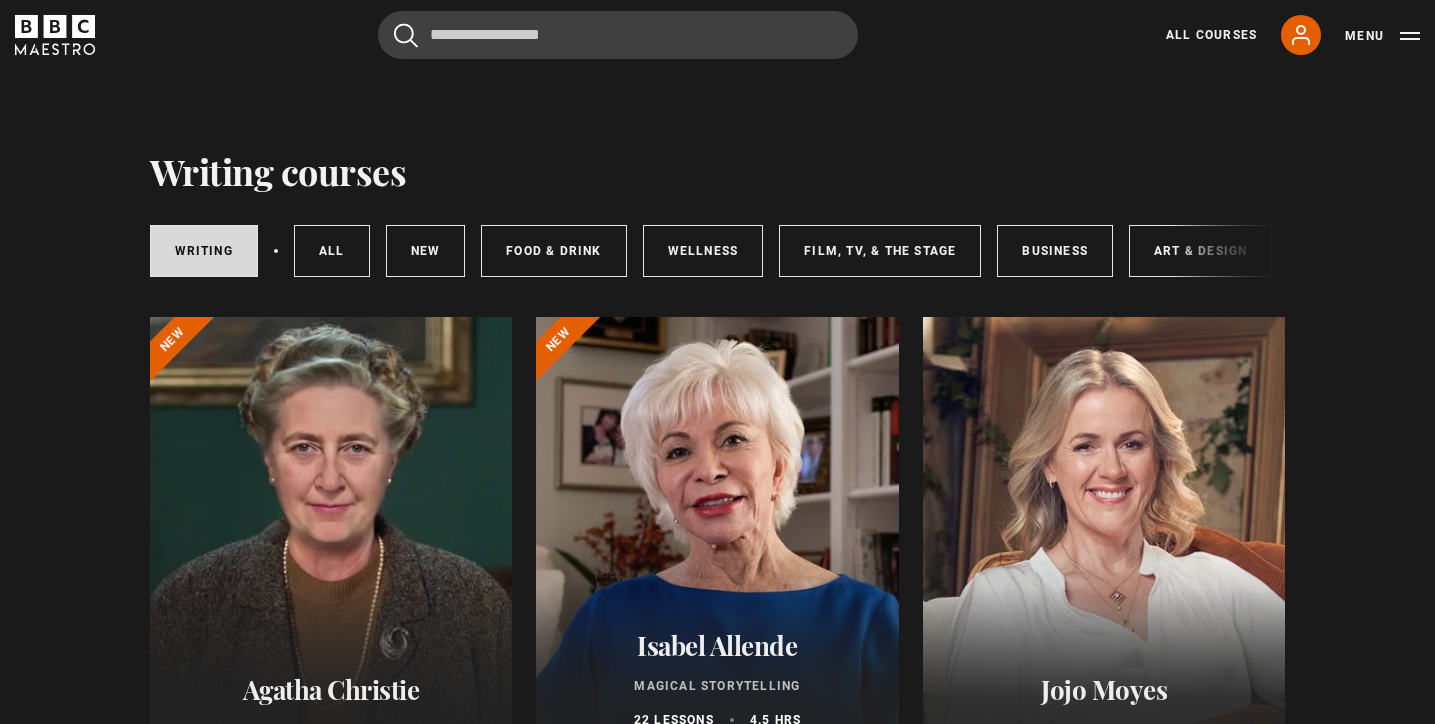 scroll, scrollTop: 0, scrollLeft: 0, axis: both 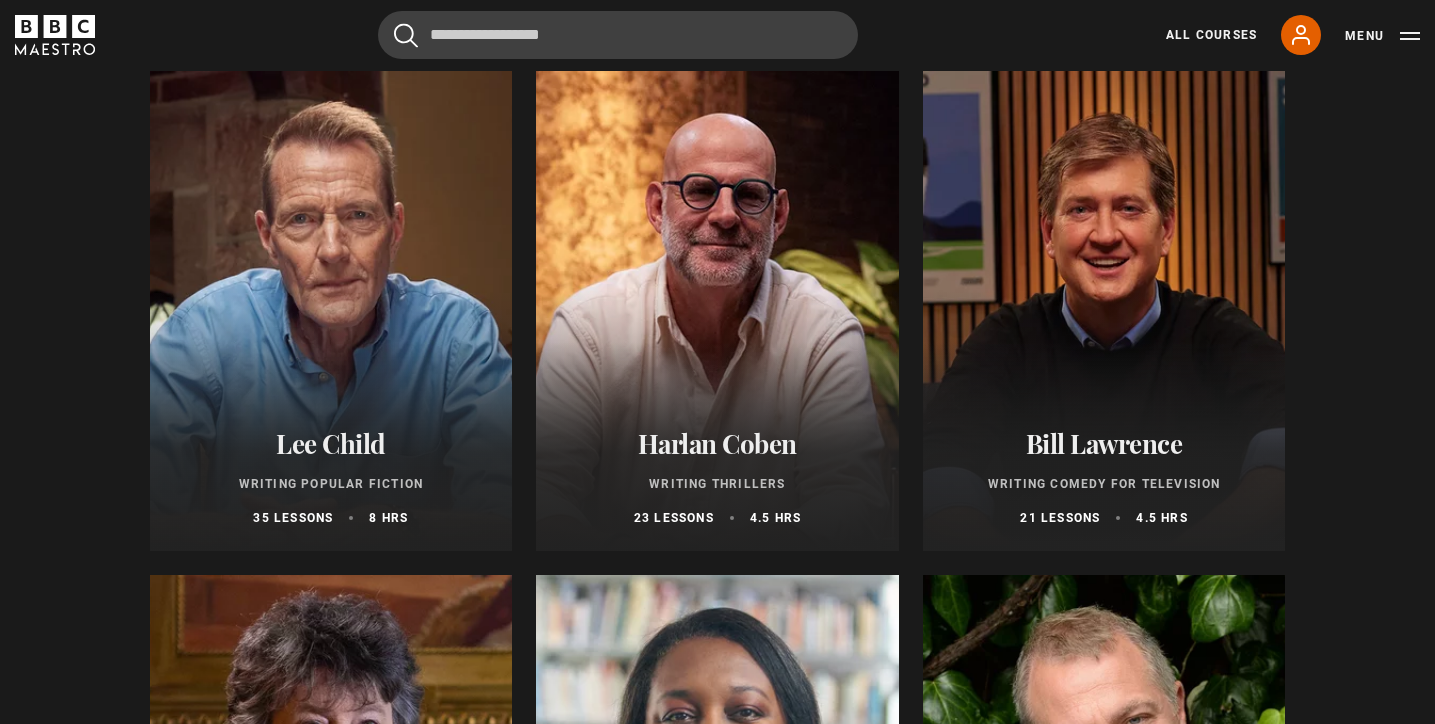 click at bounding box center (1104, 311) 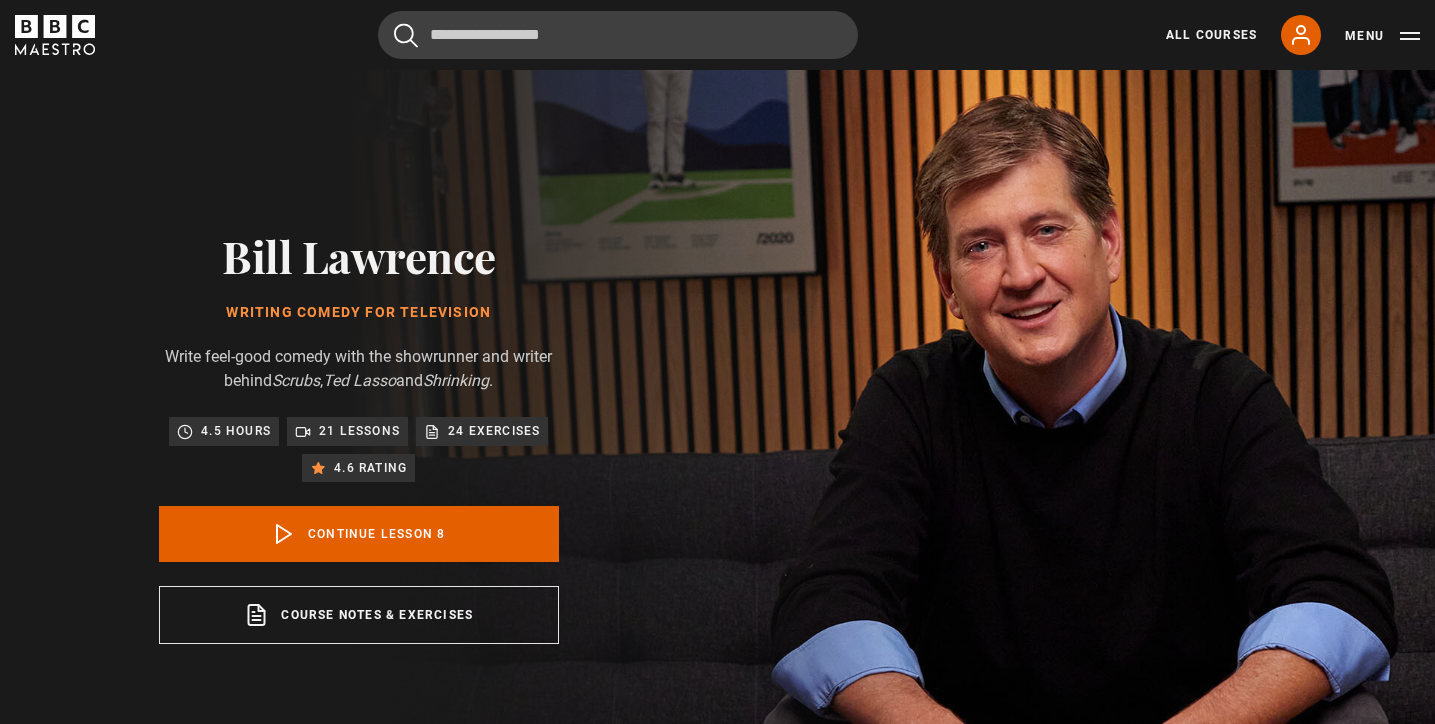 scroll, scrollTop: 802, scrollLeft: 0, axis: vertical 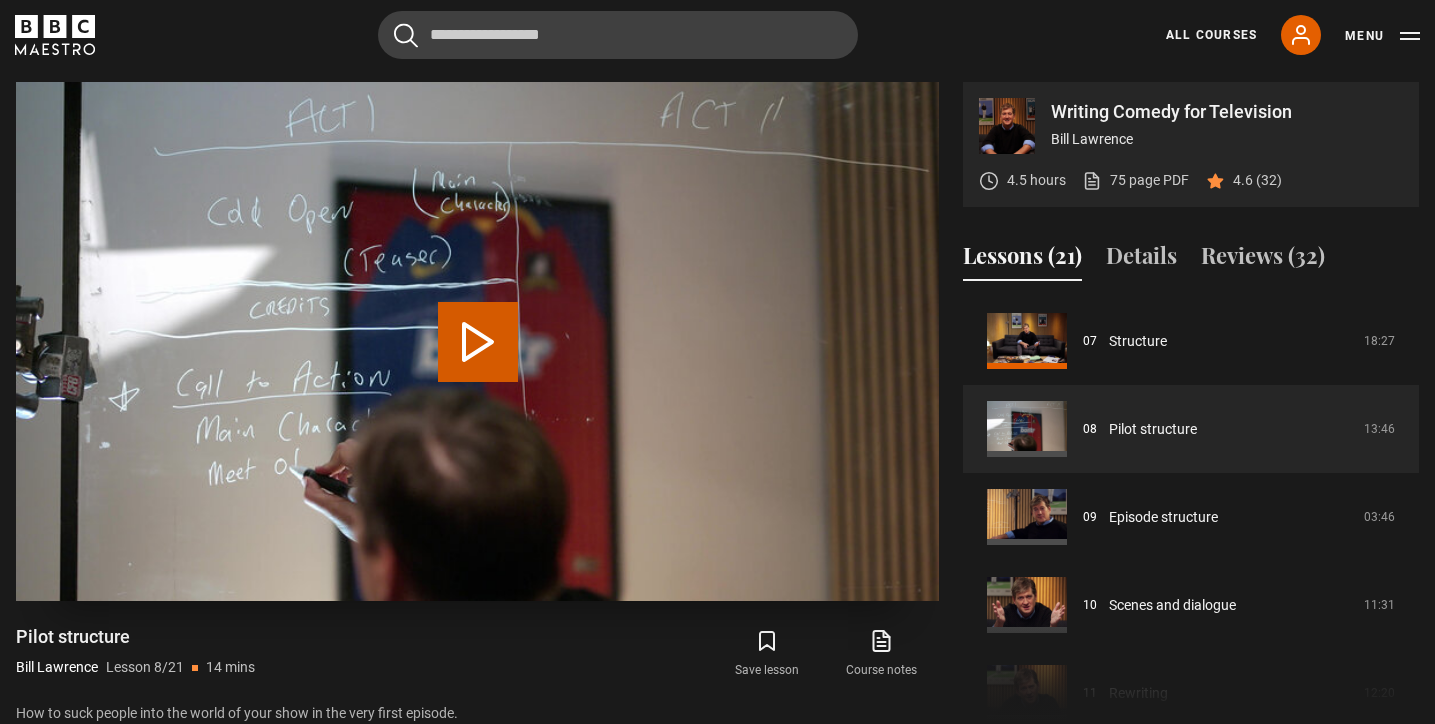 click on "Play Lesson Pilot structure" at bounding box center [478, 342] 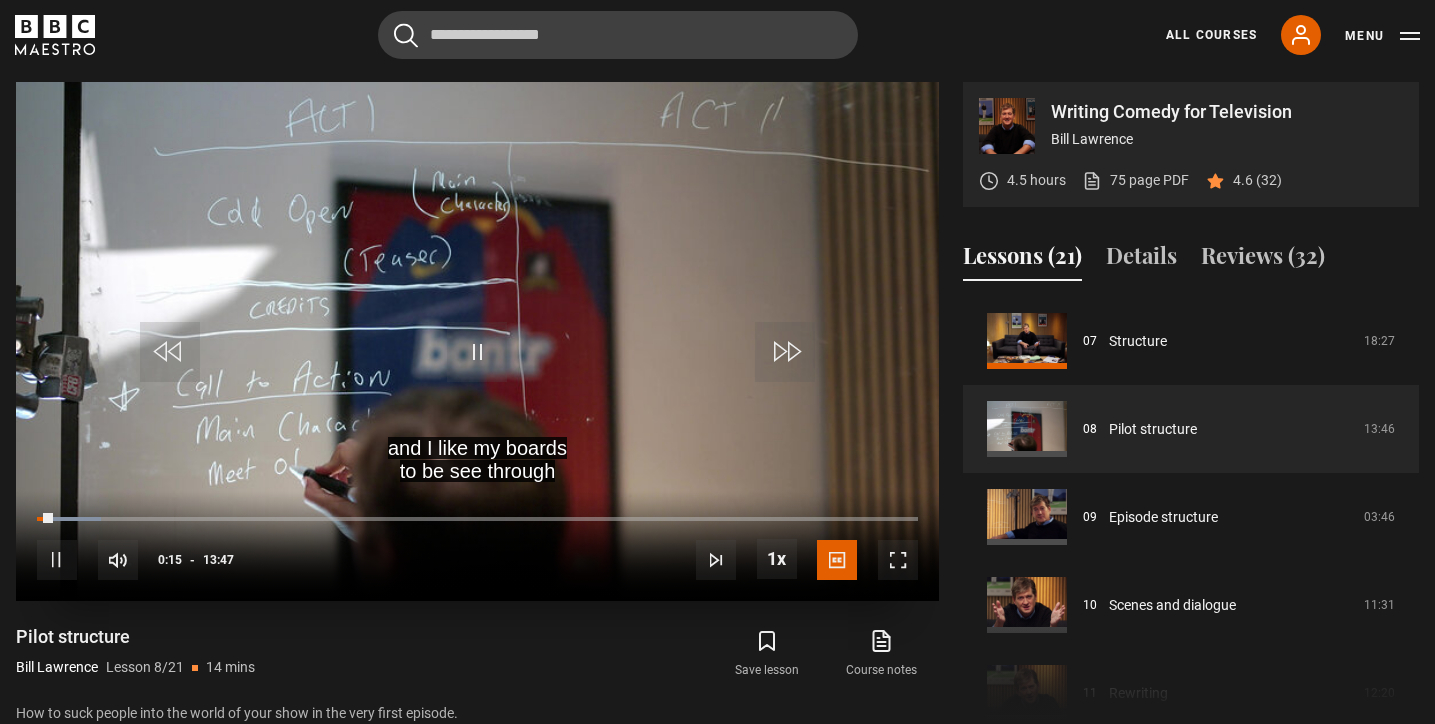 click at bounding box center (477, 352) 